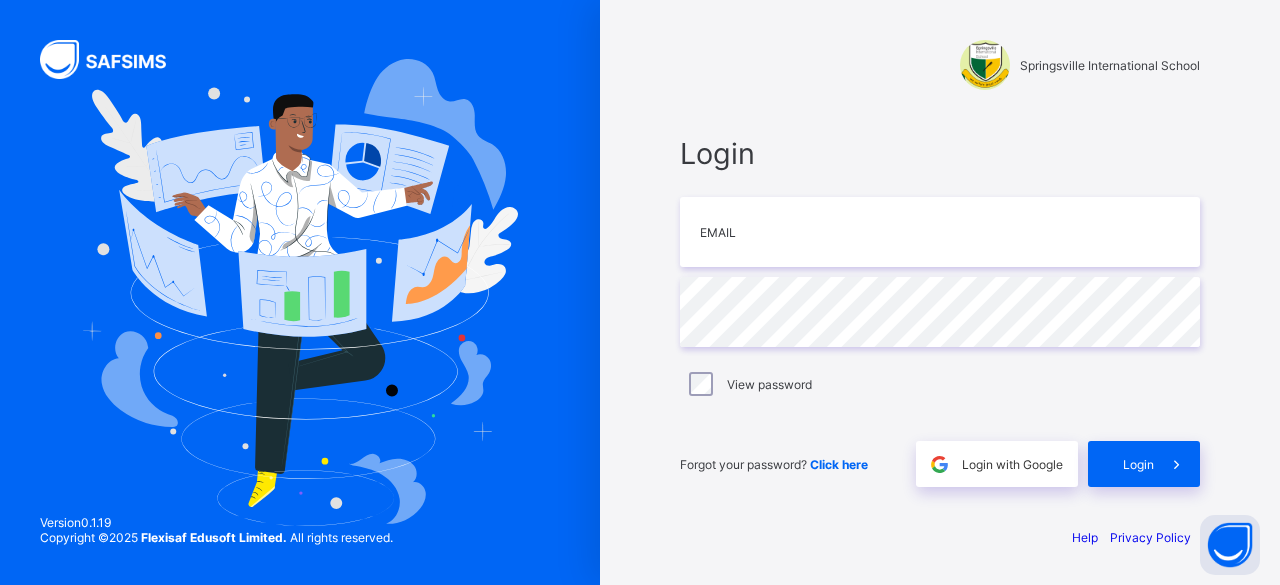 scroll, scrollTop: 0, scrollLeft: 0, axis: both 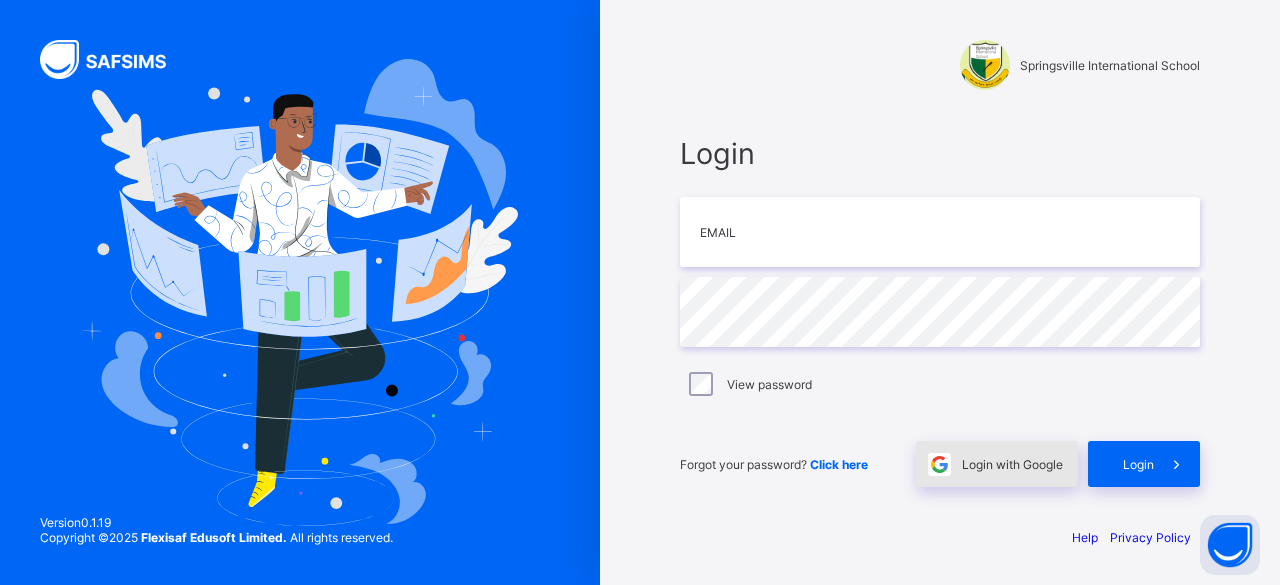 click on "Login with Google" at bounding box center (1012, 464) 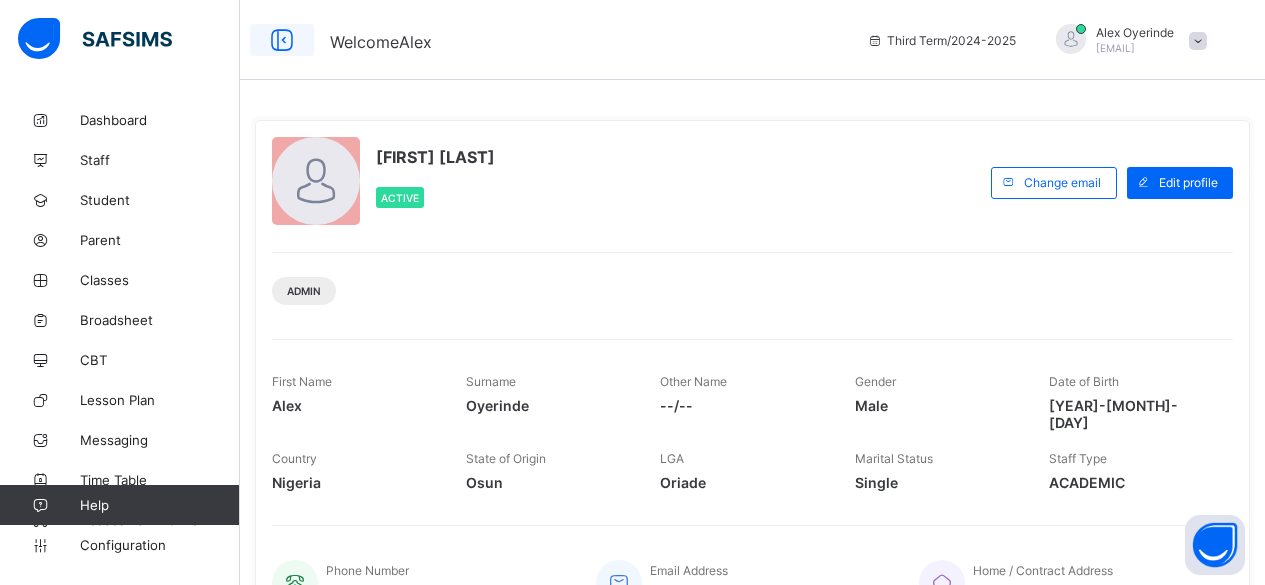 scroll, scrollTop: 0, scrollLeft: 0, axis: both 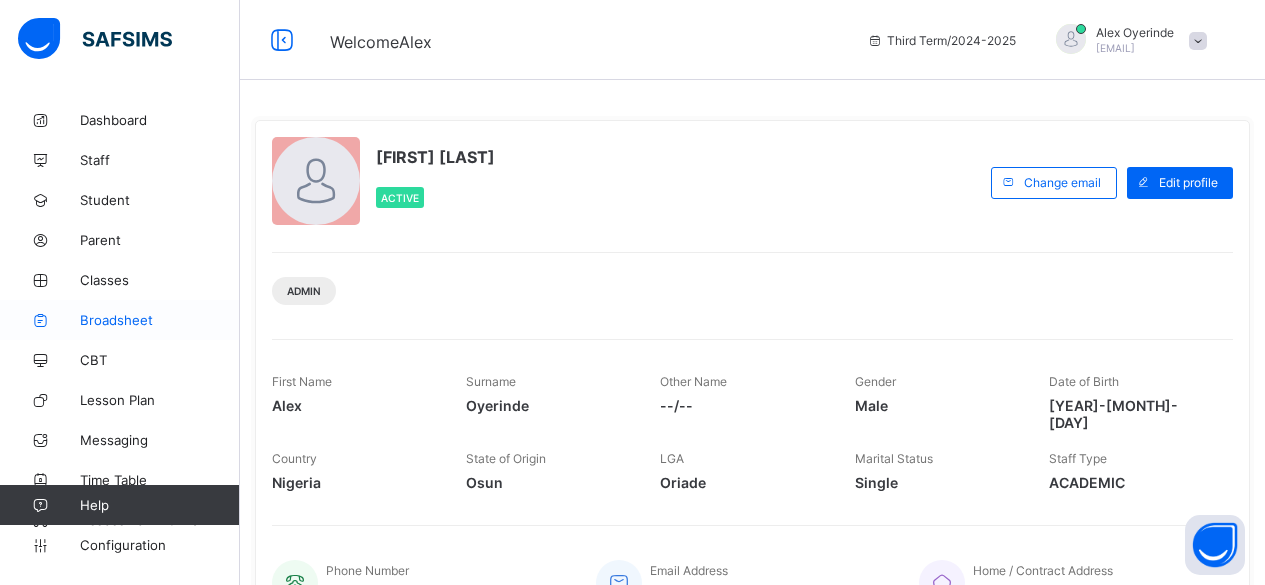 click on "Broadsheet" at bounding box center [160, 320] 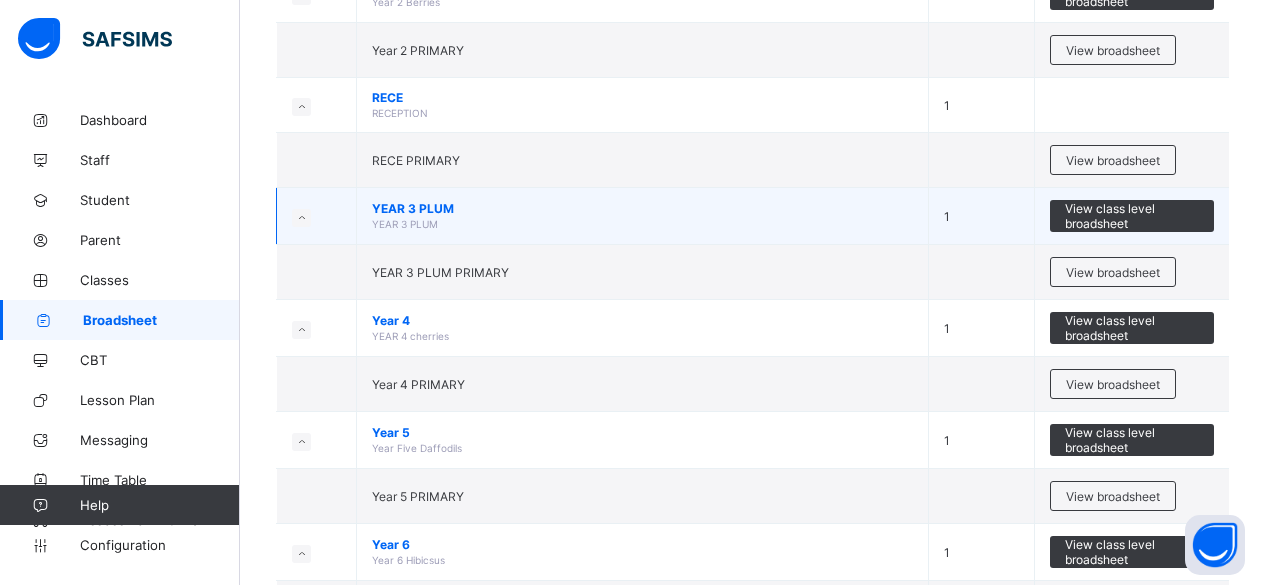 scroll, scrollTop: 507, scrollLeft: 0, axis: vertical 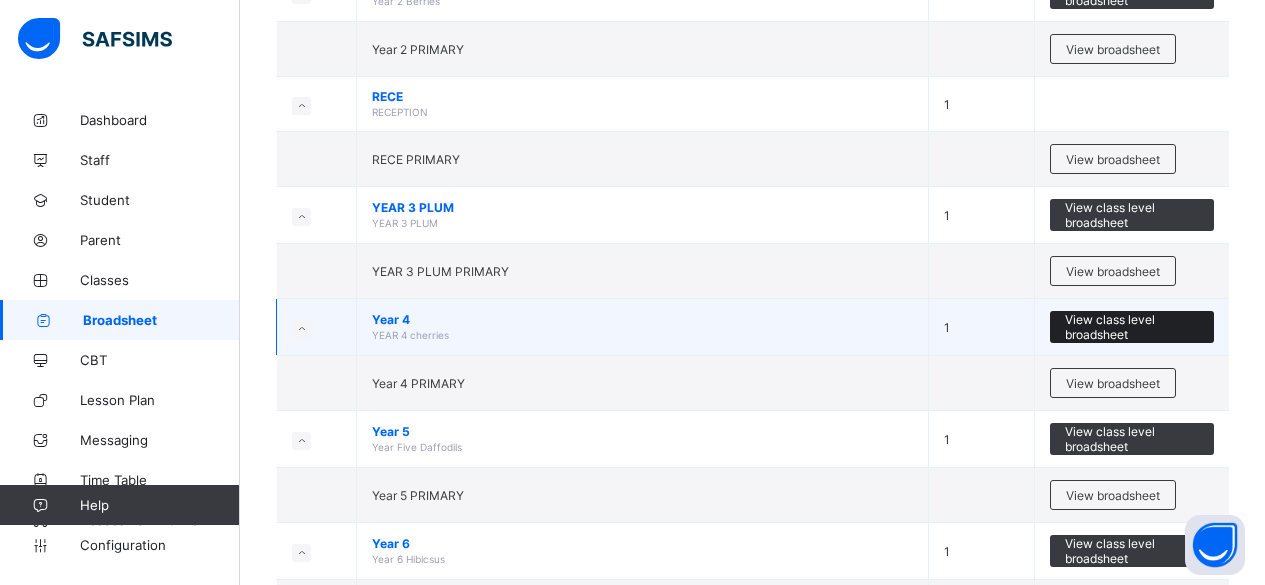 click on "View class level broadsheet" at bounding box center [1132, 327] 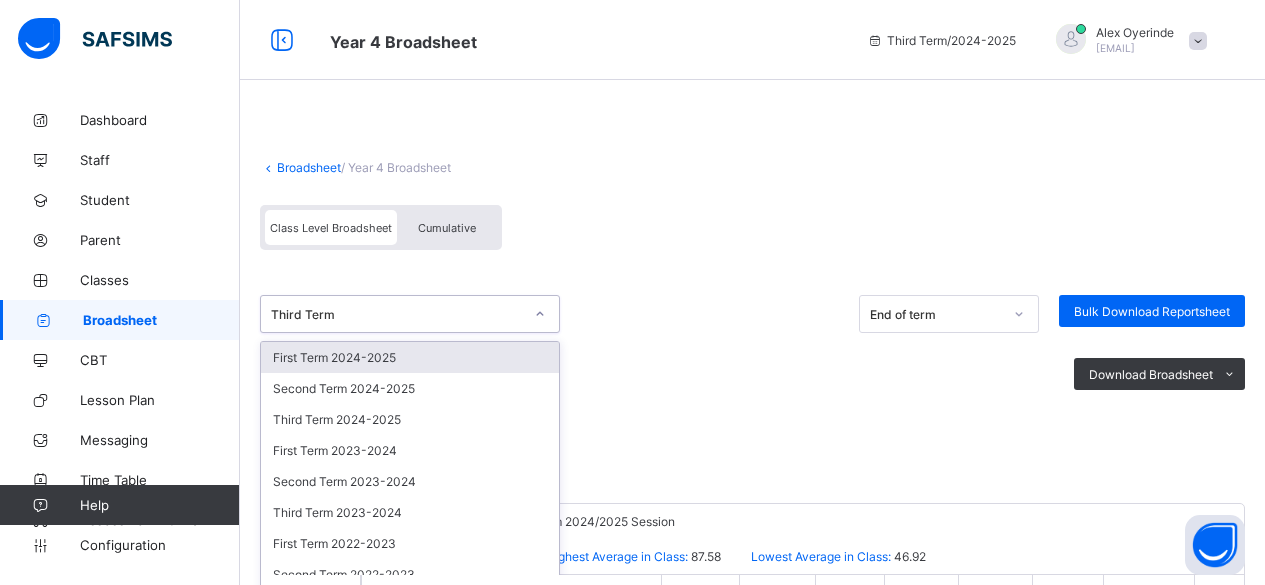 scroll, scrollTop: 39, scrollLeft: 0, axis: vertical 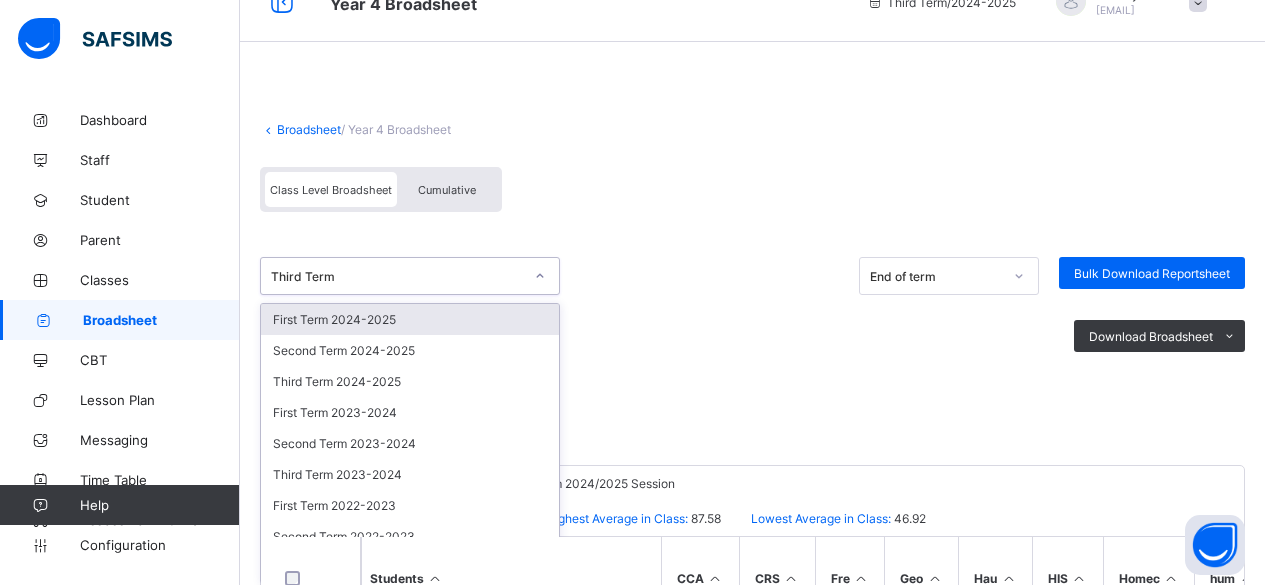 click on "option First Term [YEAR]-[YEAR] focused, 1 of 9. 9 results available. Use Up and Down to choose options, press Enter to select the currently focused option, press Escape to exit the menu, press Tab to select the option and exit the menu. Third Term First Term [YEAR] Second Term [YEAR] Third Term [YEAR] First Term [YEAR] Second Term [YEAR] Third Term [YEAR] First Term [YEAR] Second Term [YEAR] Third Term [YEAR]" at bounding box center [410, 276] 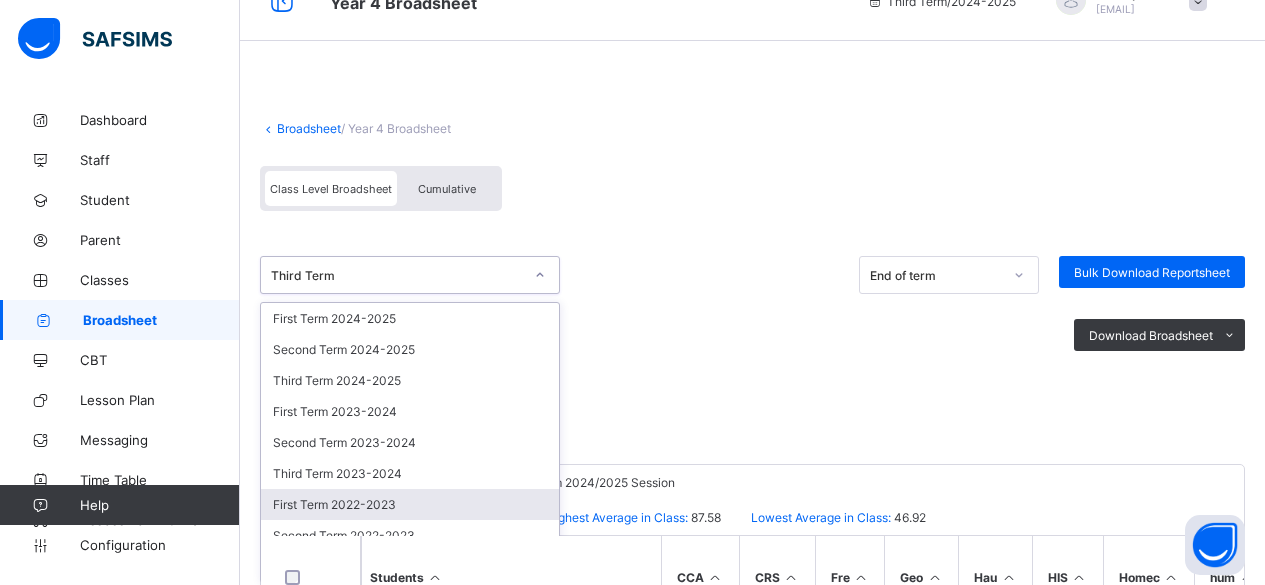 click on "First Term 2022-2023" at bounding box center [410, 504] 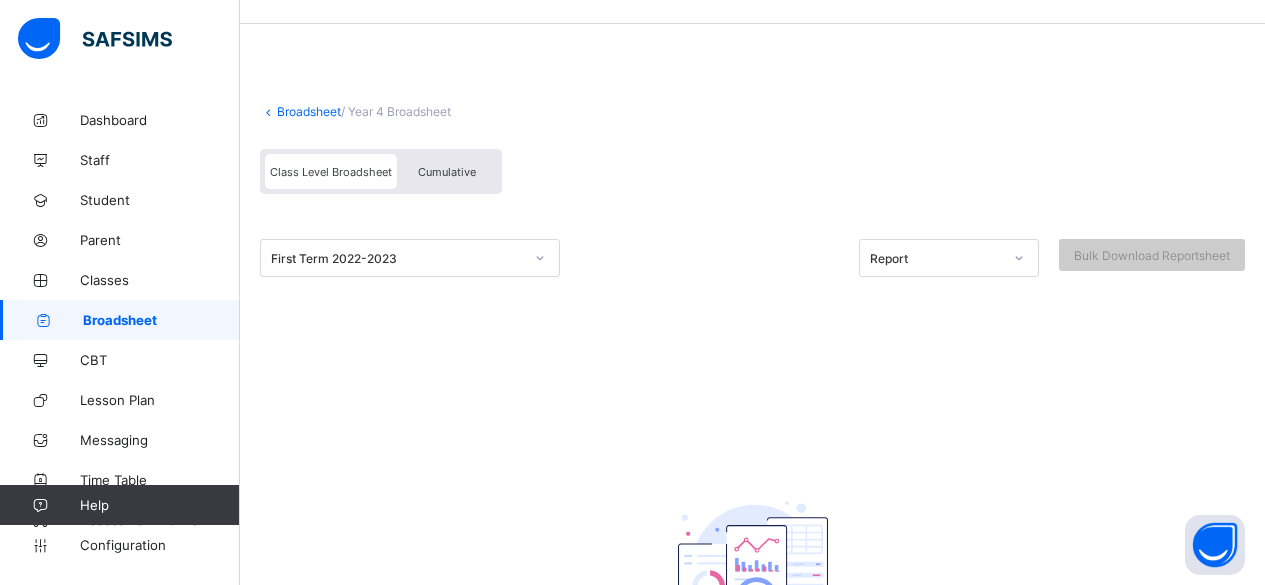 scroll, scrollTop: 5, scrollLeft: 0, axis: vertical 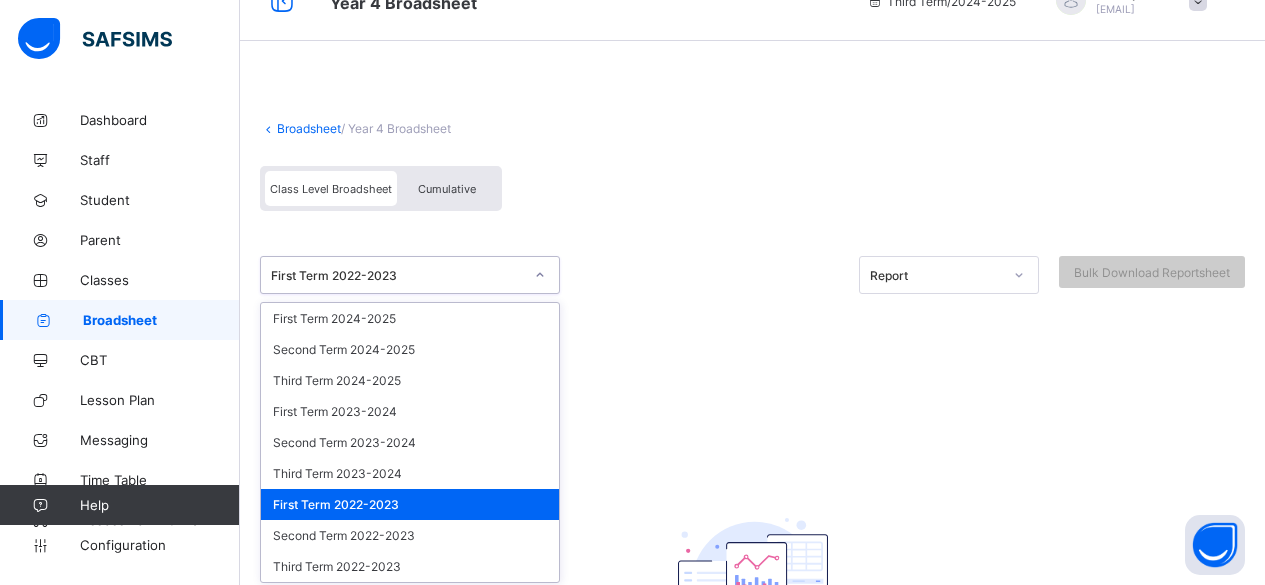 click on "option First Term [YEAR]-[YEAR] focused, 7 of 9. 9 results available. Use Up and Down to choose options, press Enter to select the currently focused option, press Escape to exit the menu, press Tab to select the option and exit the menu. First Term [YEAR] First Term [YEAR] Second Term [YEAR] Third Term [YEAR] First Term [YEAR] Second Term [YEAR] Third Term [YEAR] First Term [YEAR] Second Term [YEAR] Third Term [YEAR]" at bounding box center [410, 275] 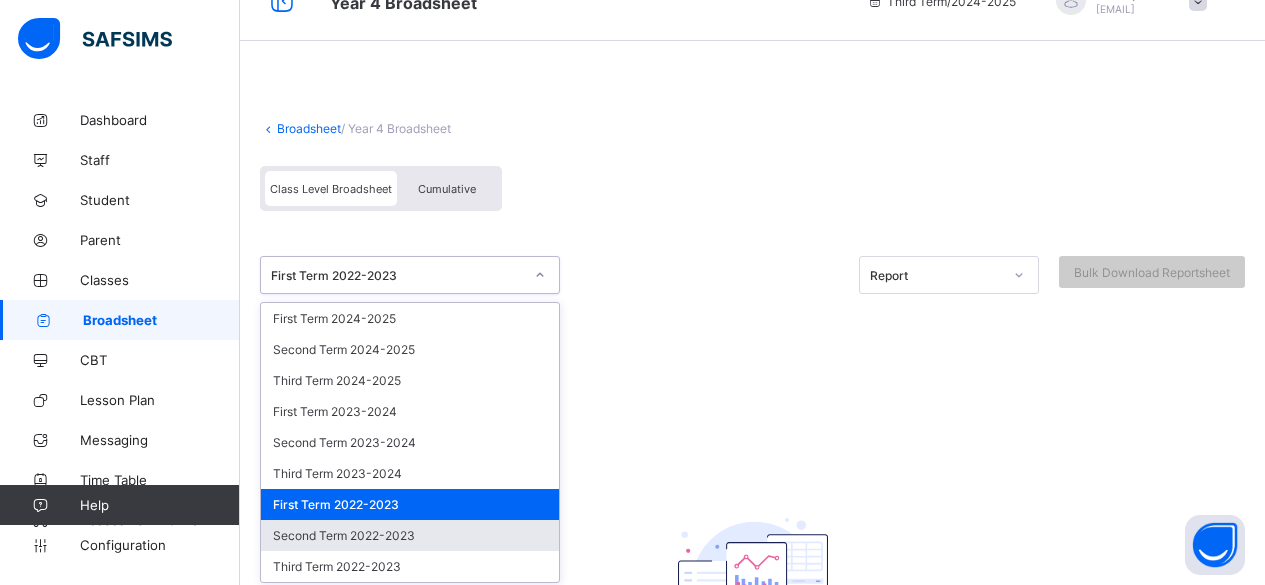 click on "Second Term 2022-2023" at bounding box center (410, 535) 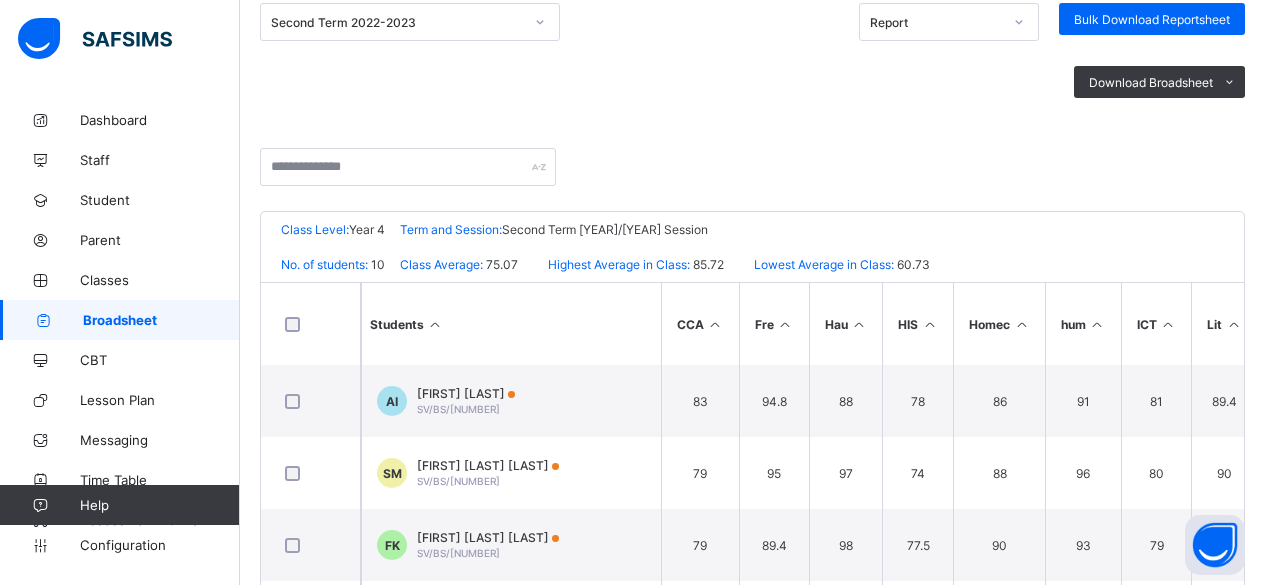 scroll, scrollTop: 296, scrollLeft: 0, axis: vertical 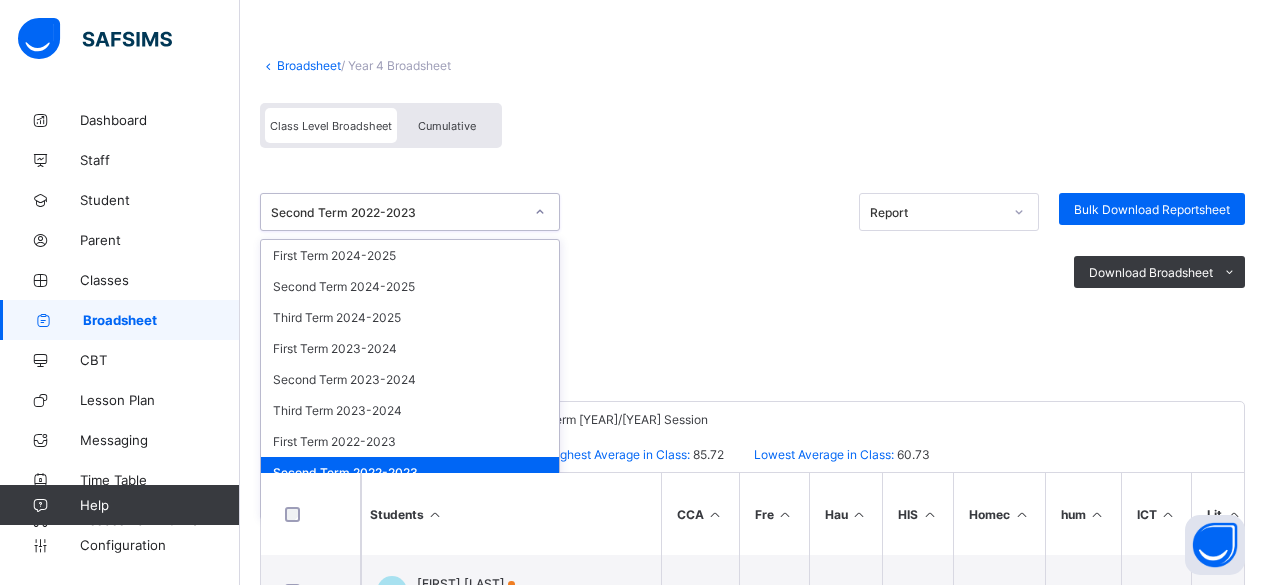 click on "Second Term 2022-2023" at bounding box center [397, 212] 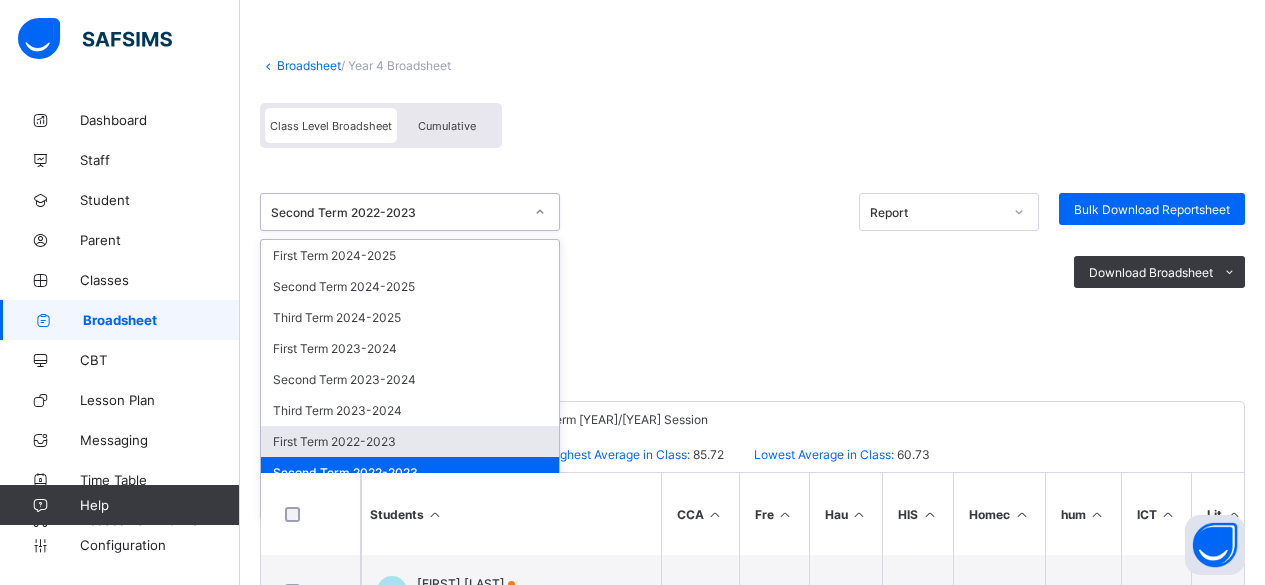 click on "First Term 2022-2023" at bounding box center (410, 441) 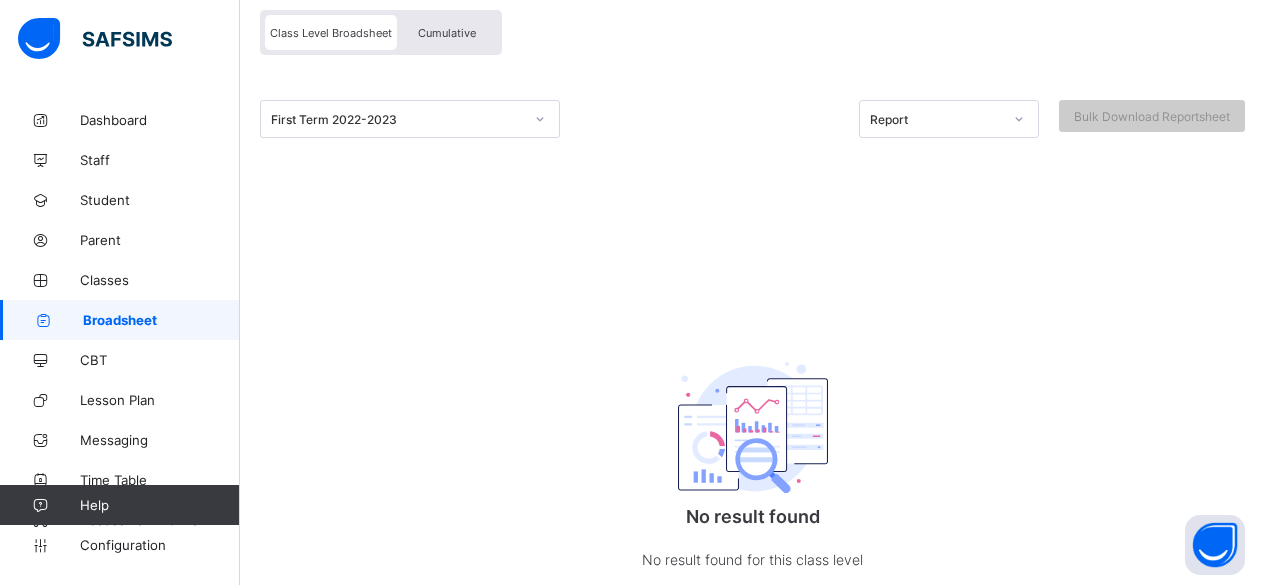 scroll, scrollTop: 196, scrollLeft: 0, axis: vertical 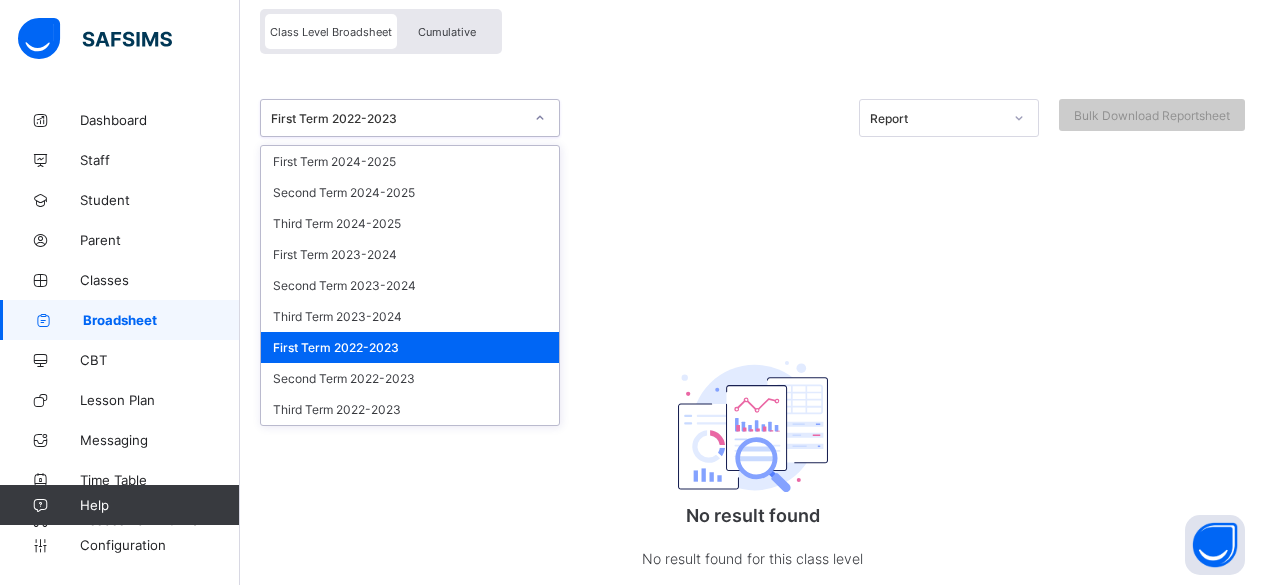 click on "First Term 2022-2023" at bounding box center (397, 118) 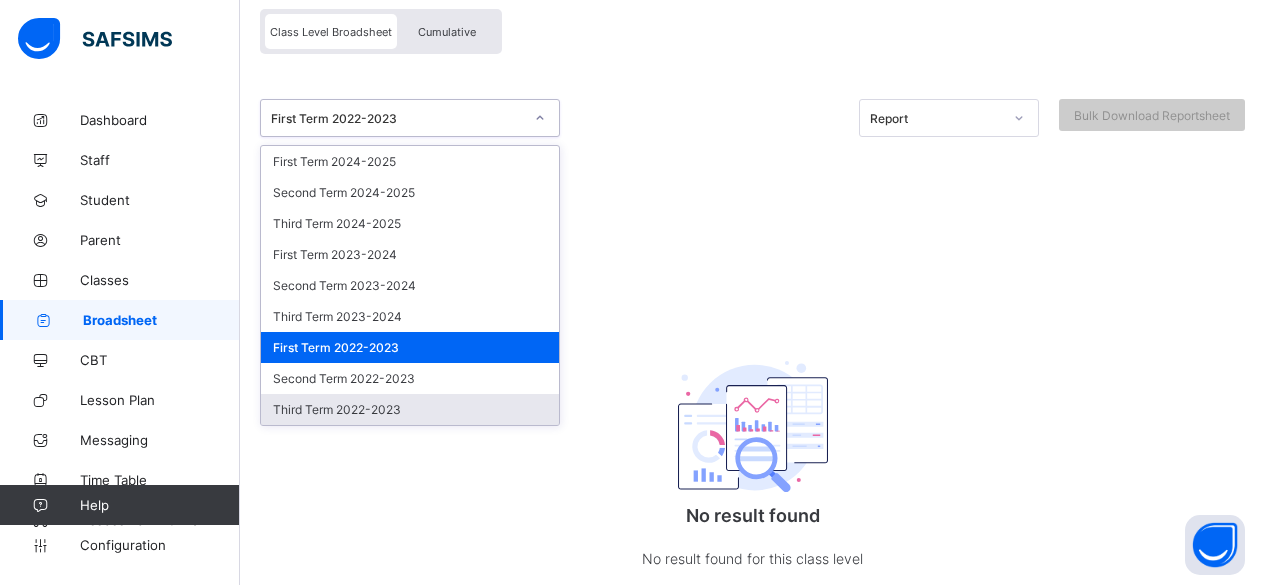 click on "Third Term 2022-2023" at bounding box center (410, 409) 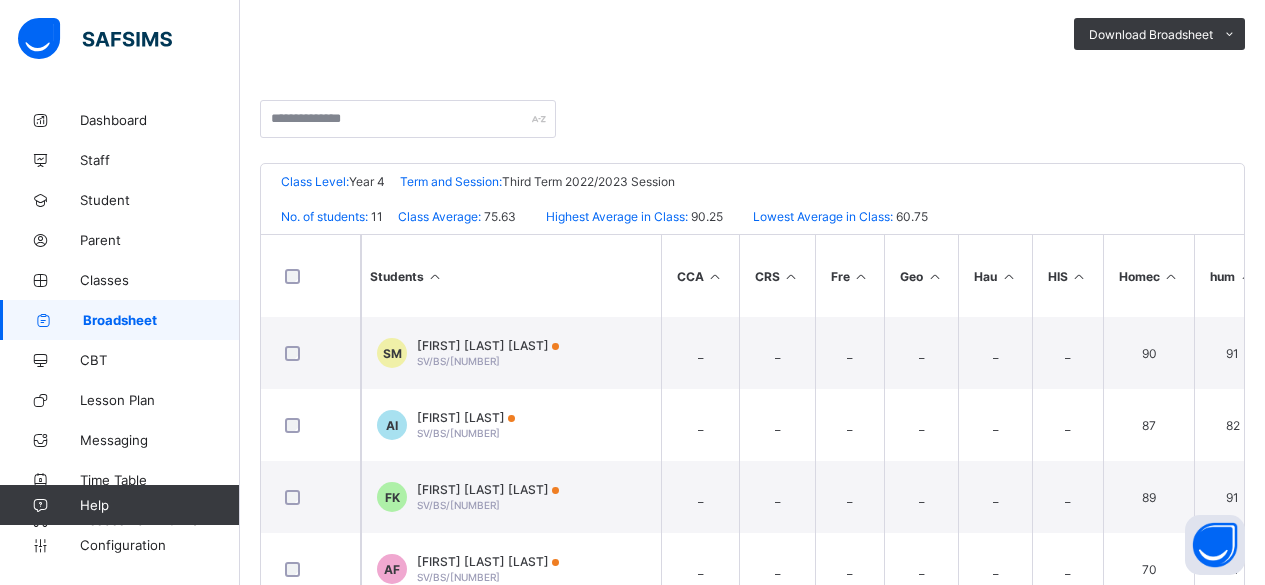 scroll, scrollTop: 344, scrollLeft: 0, axis: vertical 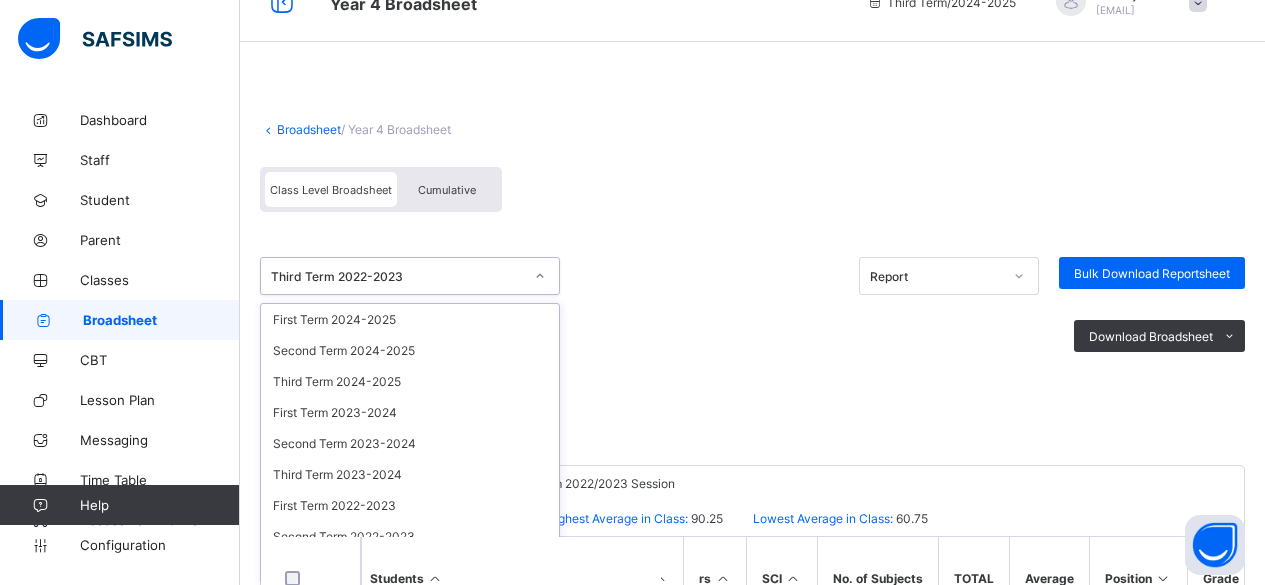 click on "option Third Term [YEAR]-[YEAR] focused, 9 of 9. 9 results available. Use Up and Down to choose options, press Enter to select the currently focused option, press Escape to exit the menu, press Tab to select the option and exit the menu. Third Term [YEAR] First Term [YEAR] Second Term [YEAR] Third Term [YEAR] First Term [YEAR] Second Term [YEAR] Third Term [YEAR] First Term [YEAR] Second Term [YEAR] Third Term [YEAR]" at bounding box center [410, 276] 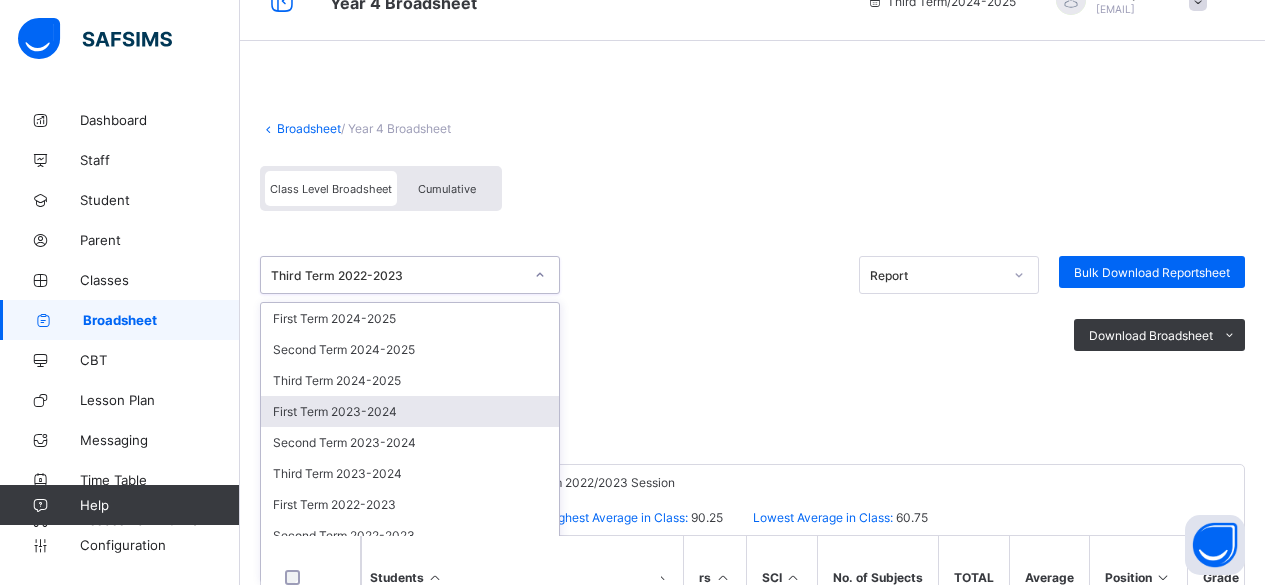 click on "First Term 2023-2024" at bounding box center [410, 411] 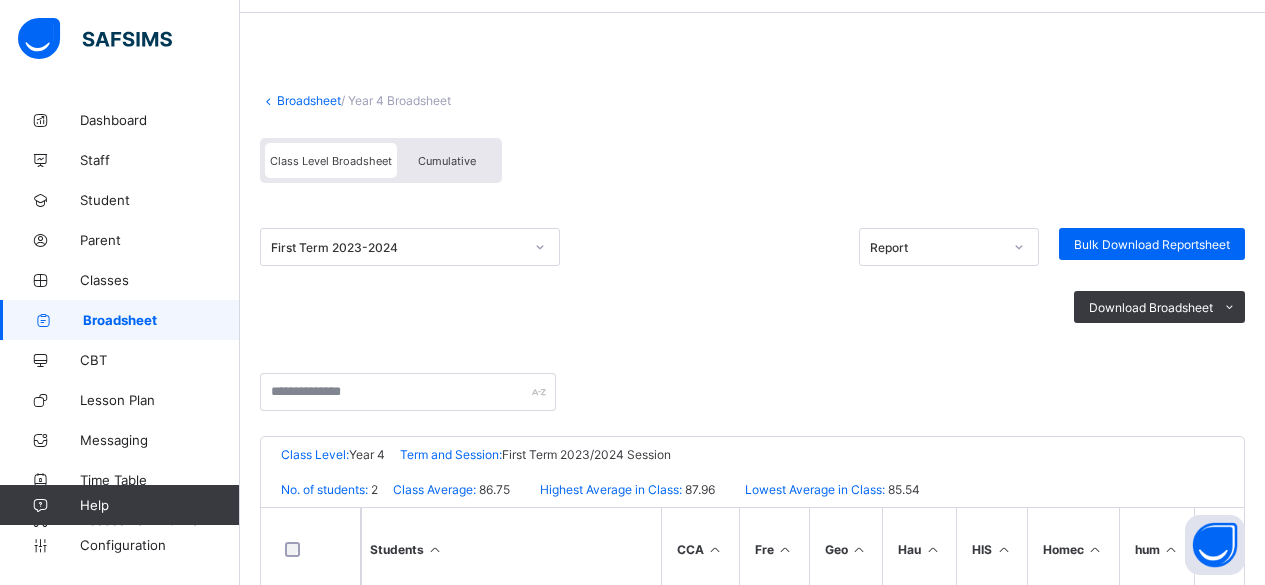 scroll, scrollTop: 64, scrollLeft: 0, axis: vertical 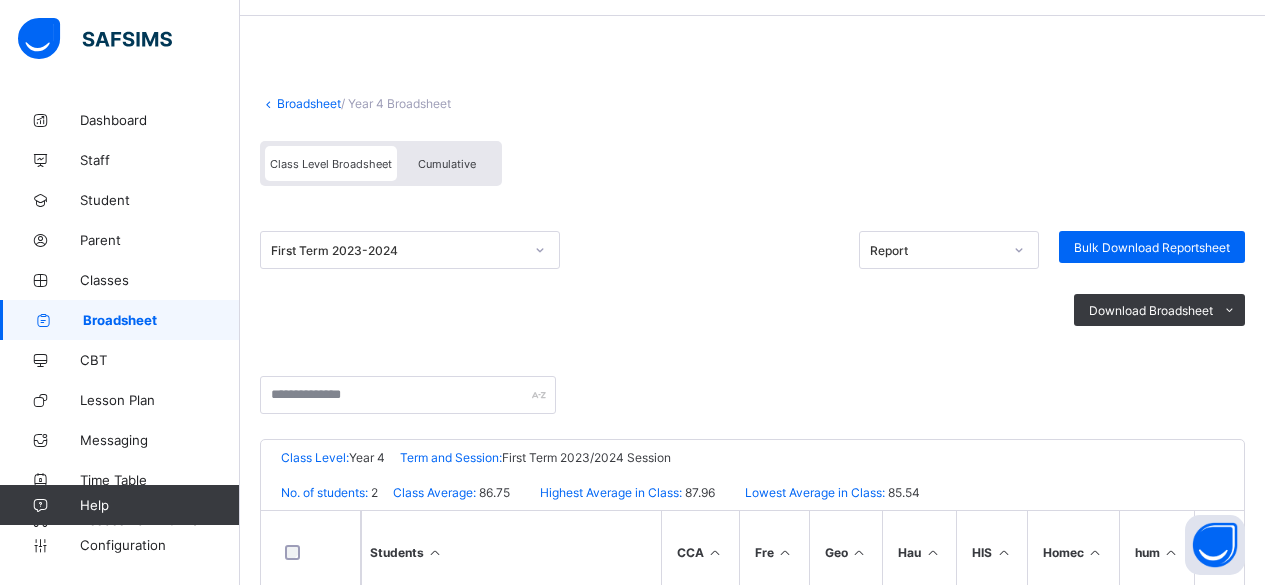 click on "Download Broadsheet PDF Excel sheet" at bounding box center (752, 310) 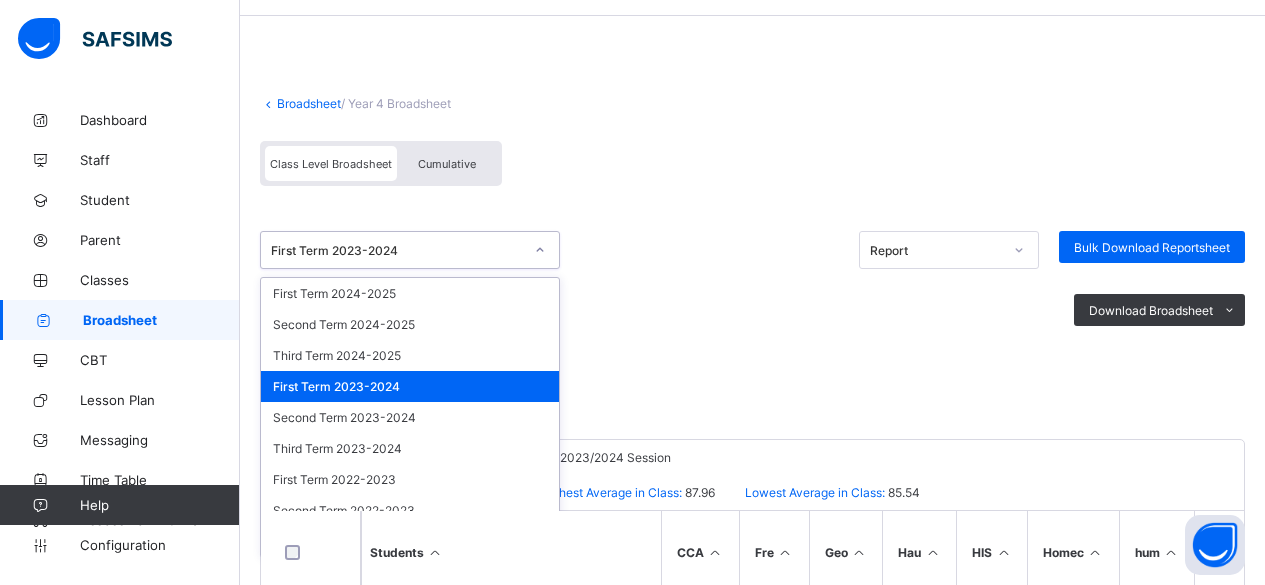 click at bounding box center (540, 250) 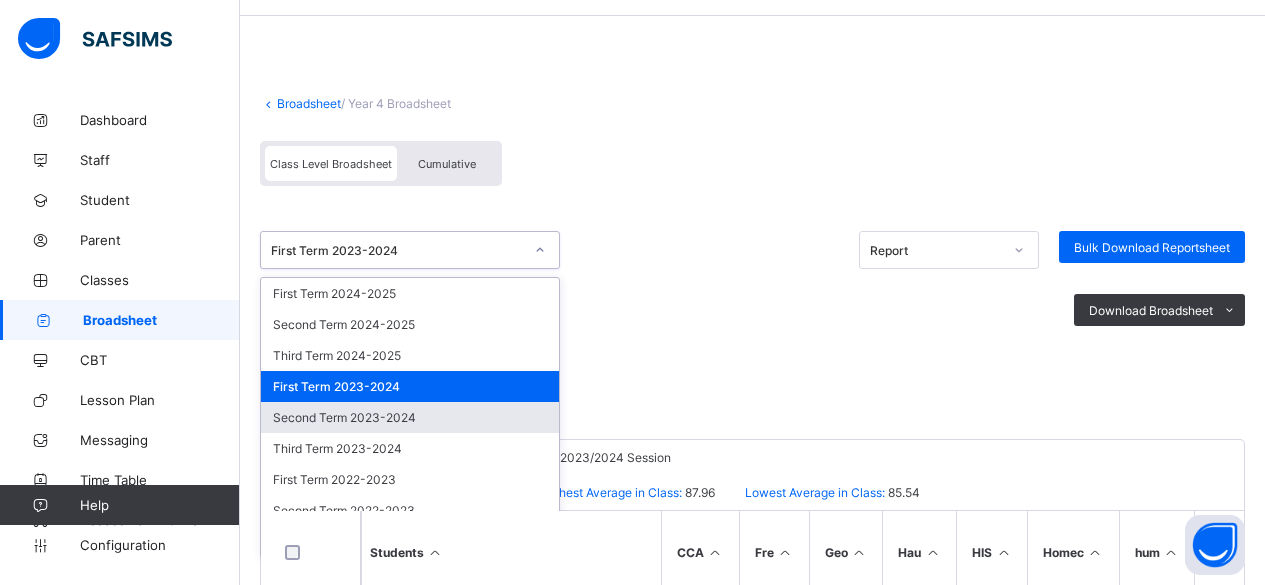 click on "Second Term 2023-2024" at bounding box center (410, 417) 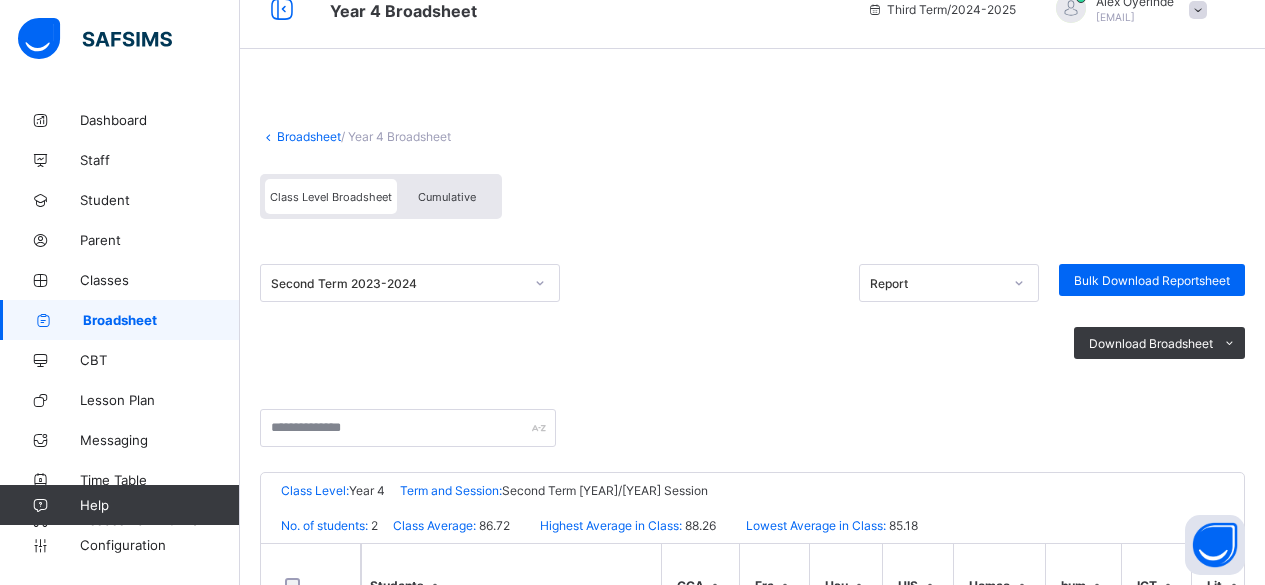 scroll, scrollTop: 29, scrollLeft: 0, axis: vertical 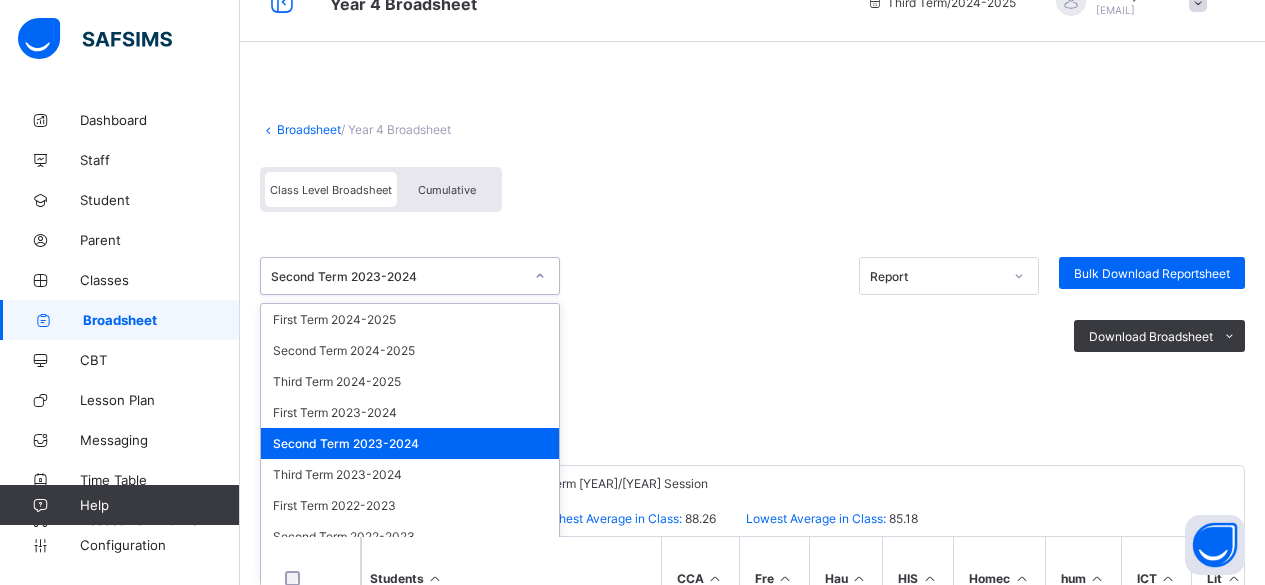 click on "Second Term 2023-2024" at bounding box center (391, 276) 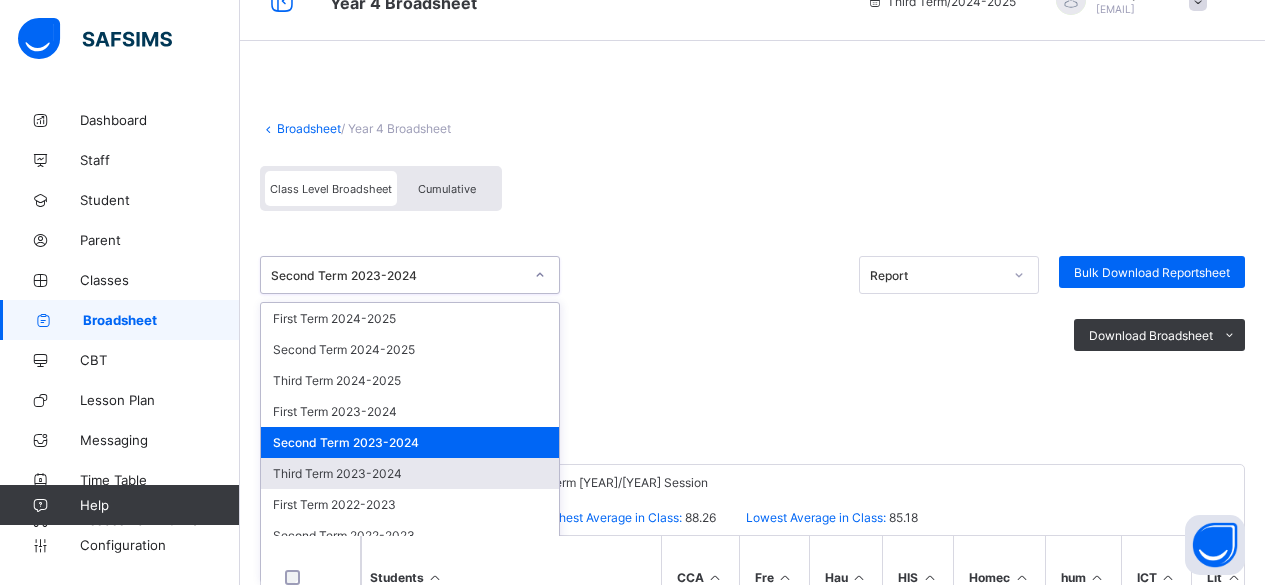 click on "Third Term 2023-2024" at bounding box center [410, 473] 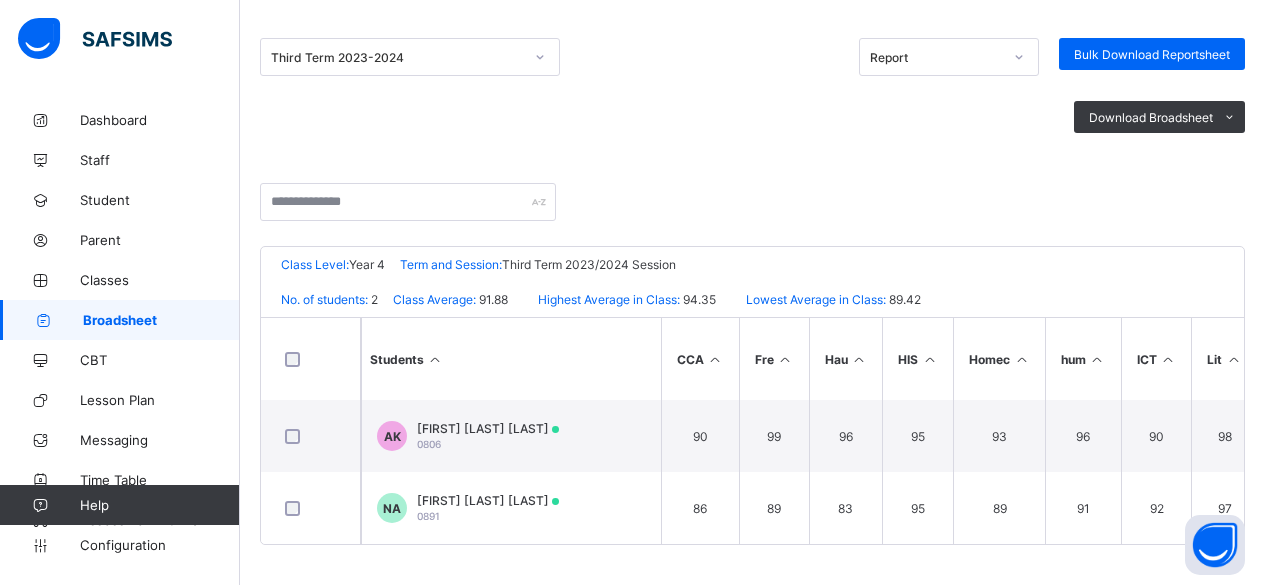 scroll, scrollTop: 0, scrollLeft: 0, axis: both 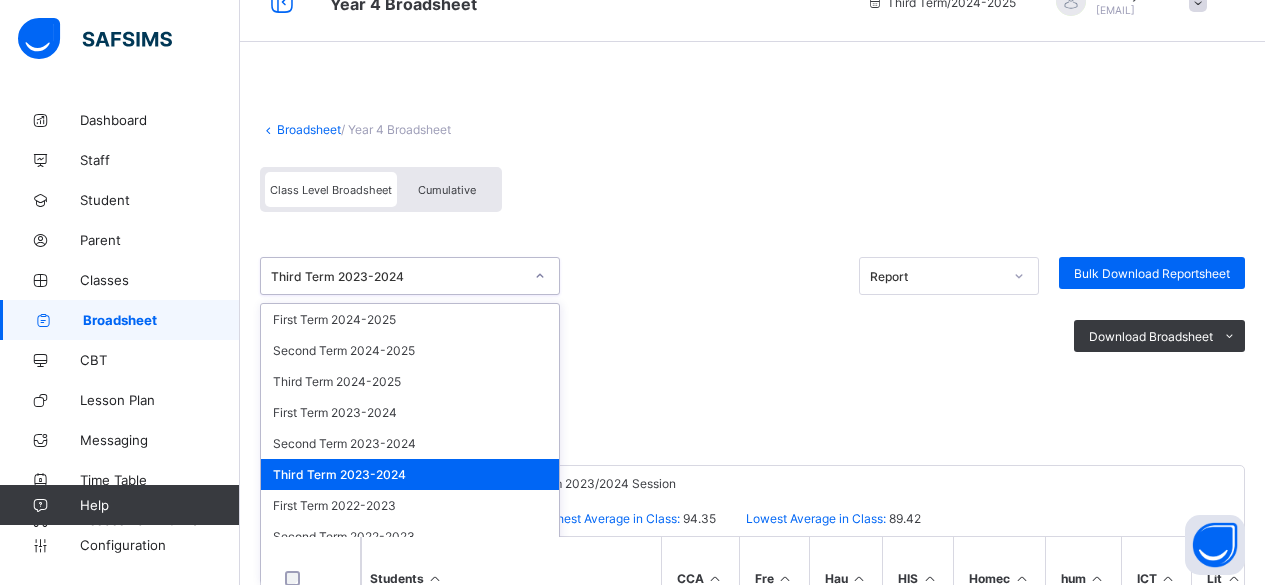 click on "option Third Term [YEAR]-[YEAR] focused, 6 of 9. 9 results available. Use Up and Down to choose options, press Enter to select the currently focused option, press Escape to exit the menu, press Tab to select the option and exit the menu. Third Term [YEAR] First Term [YEAR] Second Term [YEAR] Third Term [YEAR] First Term [YEAR] Second Term [YEAR] Third Term [YEAR] First Term [YEAR] Second Term [YEAR] Third Term [YEAR]" at bounding box center (410, 276) 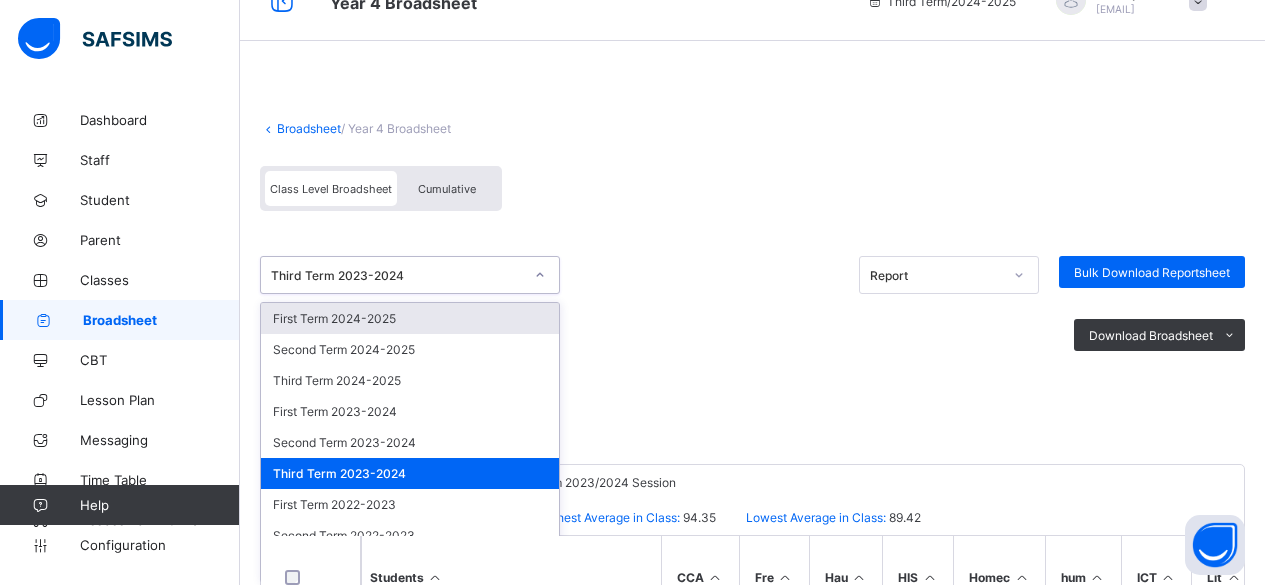 click on "First Term 2024-2025" at bounding box center (410, 318) 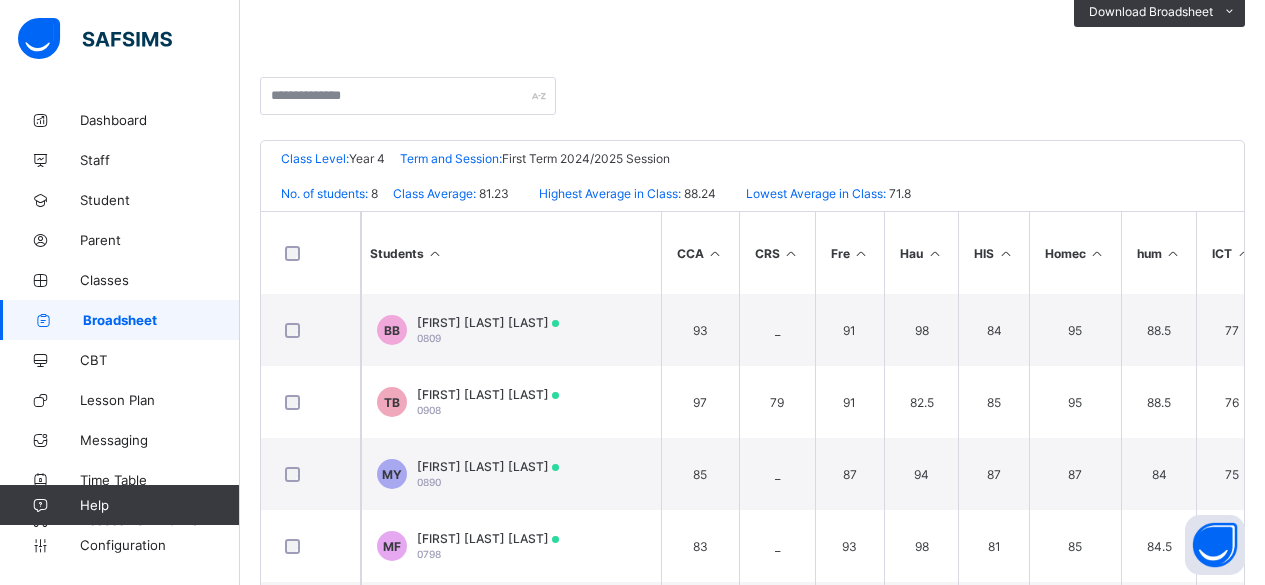 scroll, scrollTop: 371, scrollLeft: 0, axis: vertical 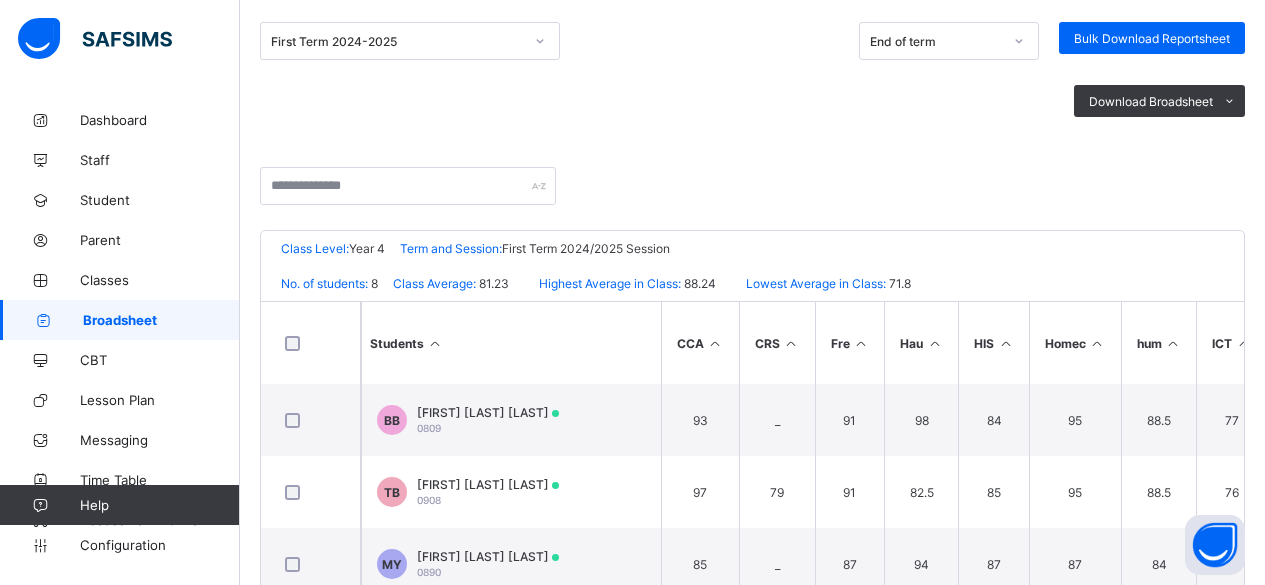click on "Broadsheet" at bounding box center [161, 320] 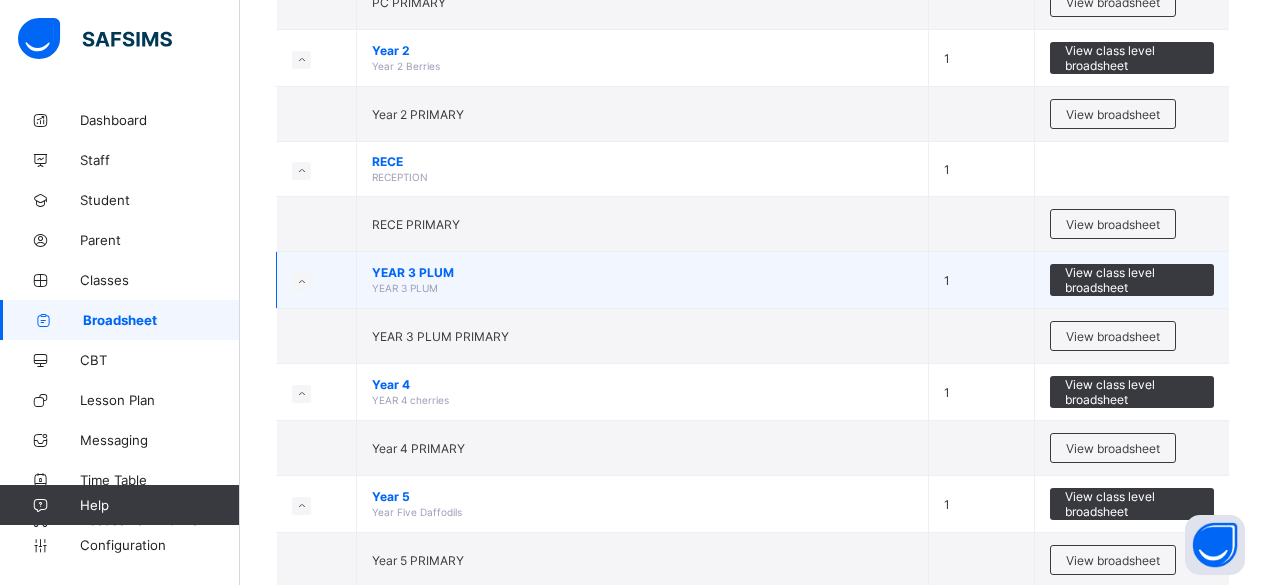 scroll, scrollTop: 444, scrollLeft: 0, axis: vertical 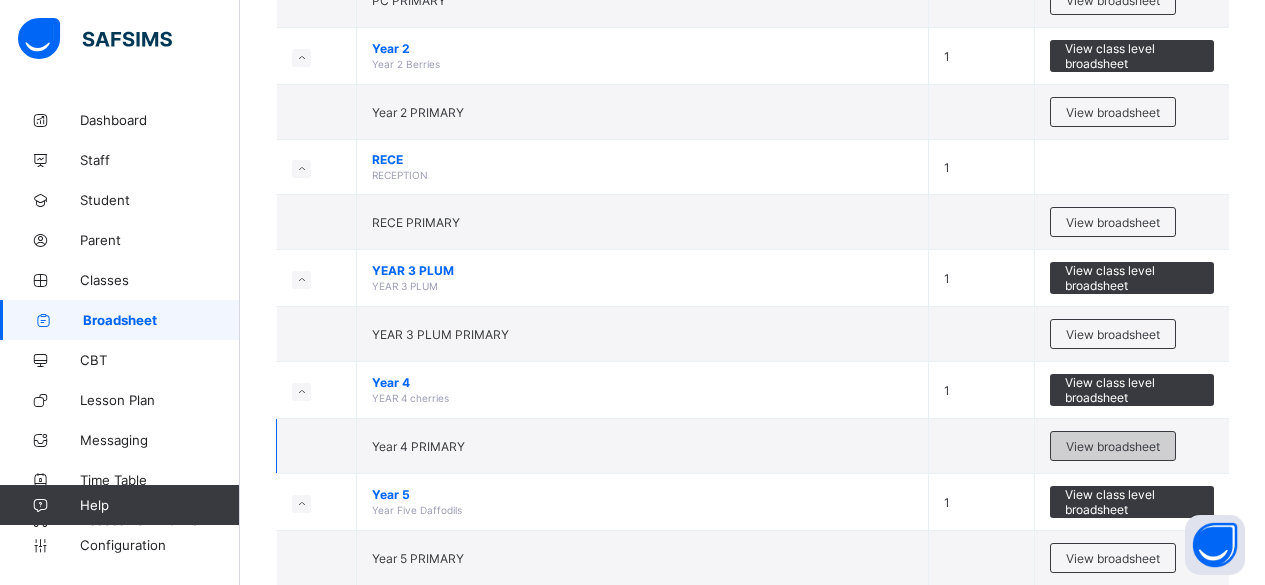 click on "View broadsheet" at bounding box center (1113, 446) 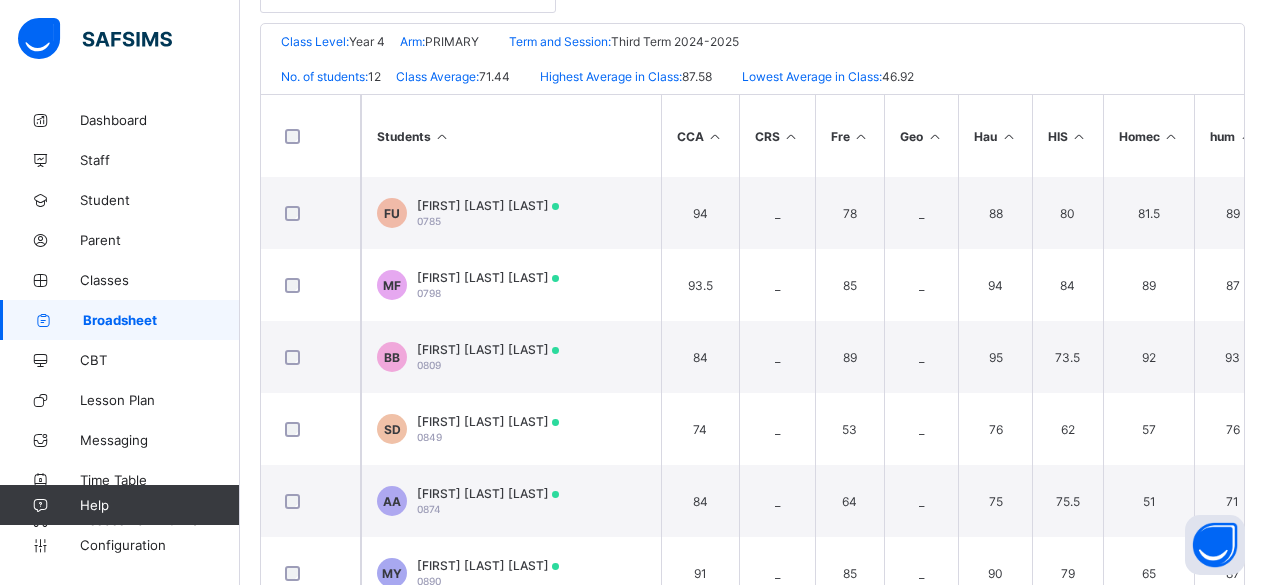 scroll, scrollTop: 450, scrollLeft: 0, axis: vertical 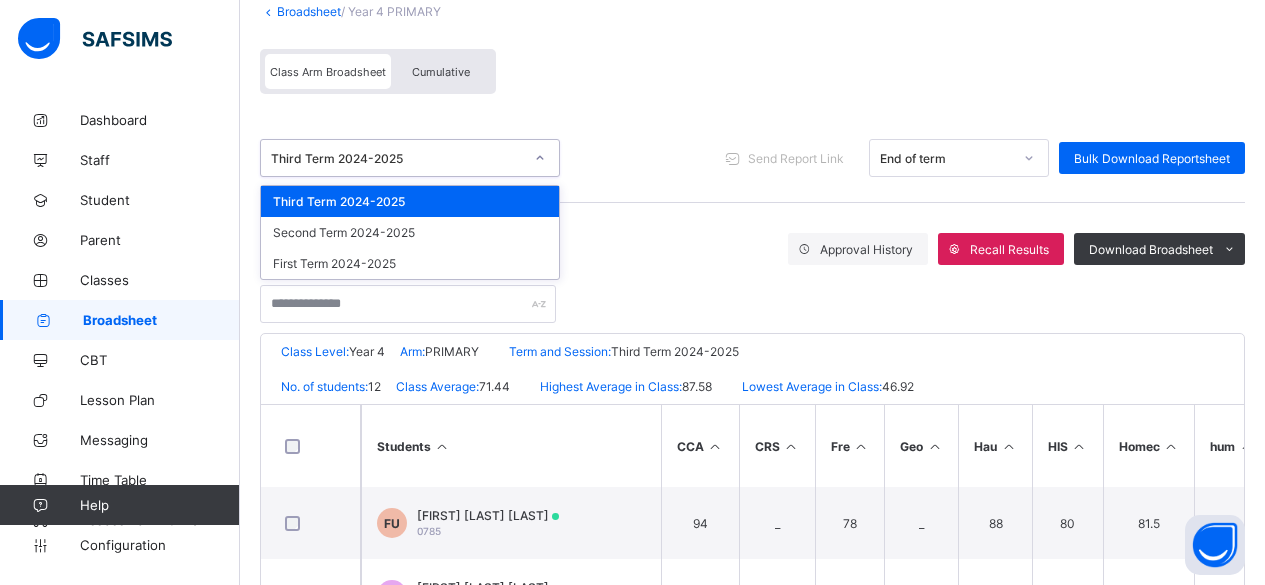 click on "Third Term 2024-2025" at bounding box center [397, 158] 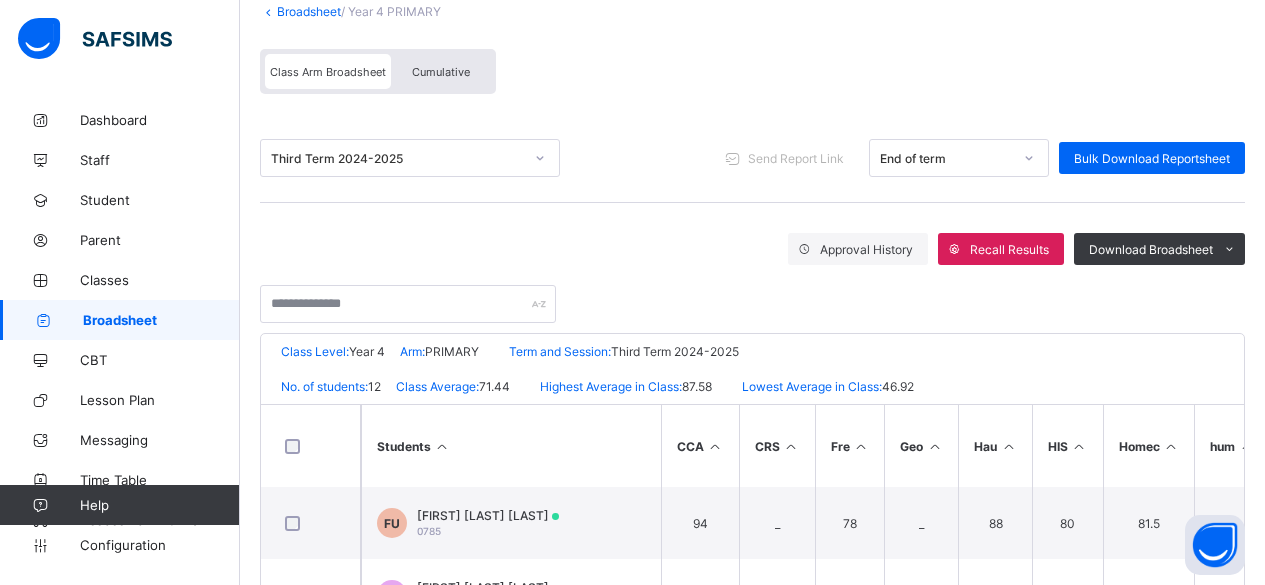 click on "Approval History  Recall Results Download Broadsheet PDF Excel sheet" at bounding box center [752, 249] 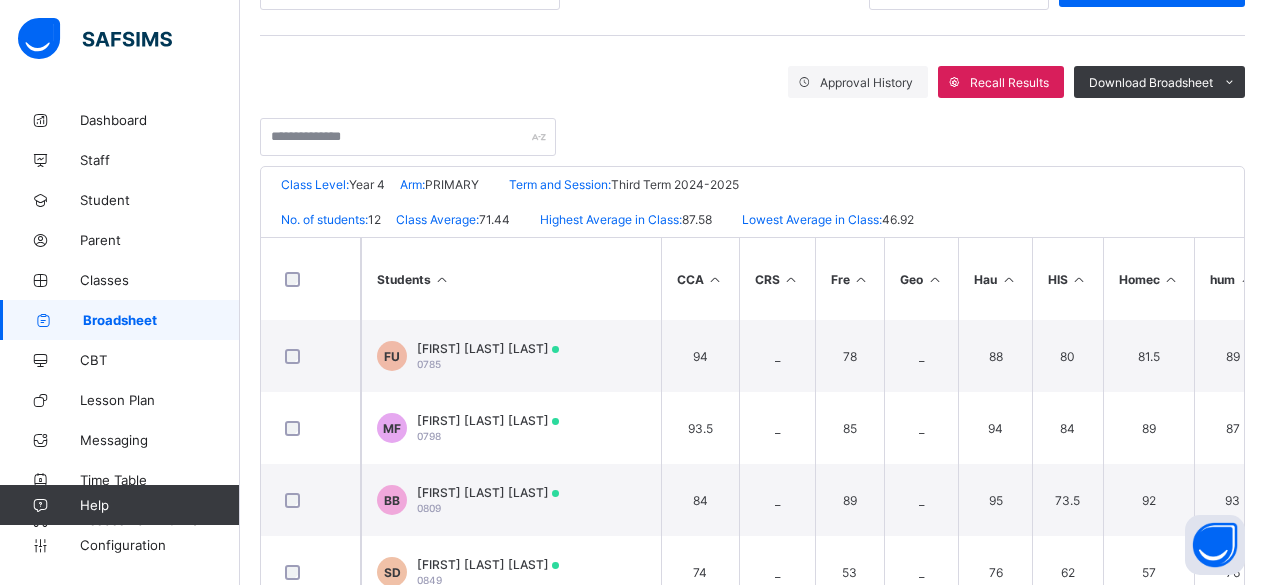 scroll, scrollTop: 307, scrollLeft: 0, axis: vertical 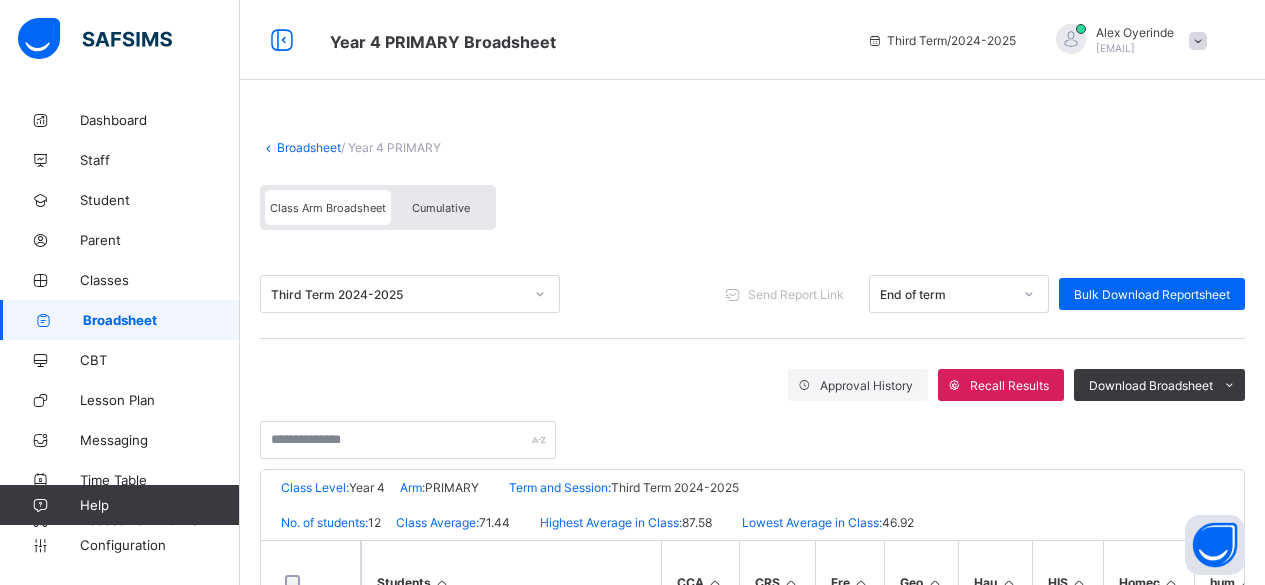 click on "Broadsheet" at bounding box center (161, 320) 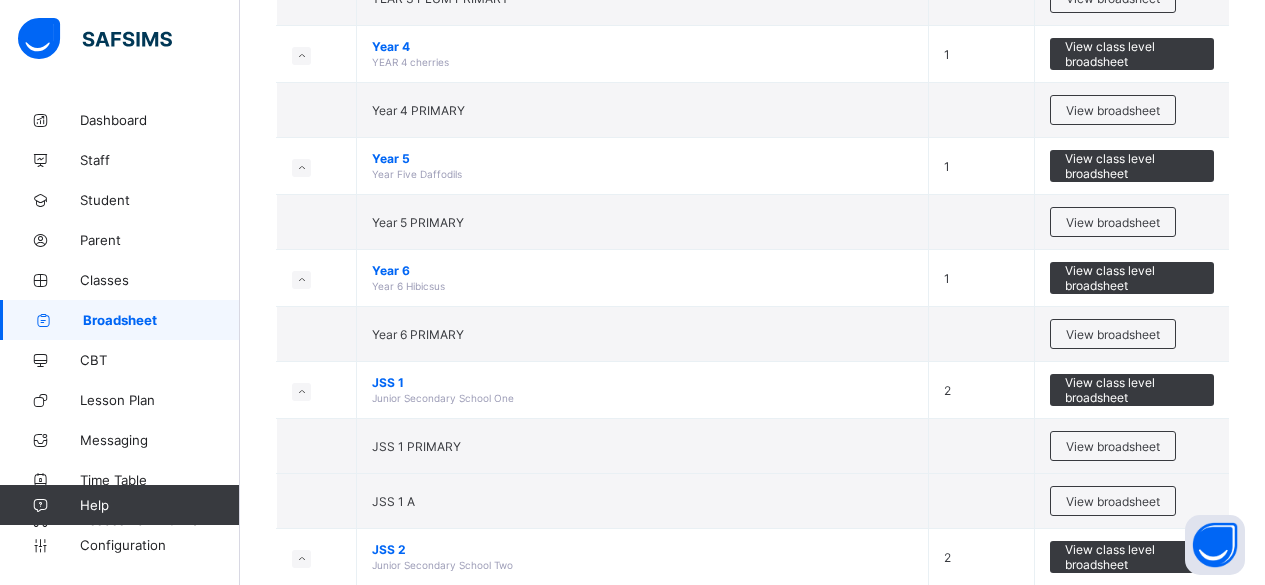 scroll, scrollTop: 781, scrollLeft: 0, axis: vertical 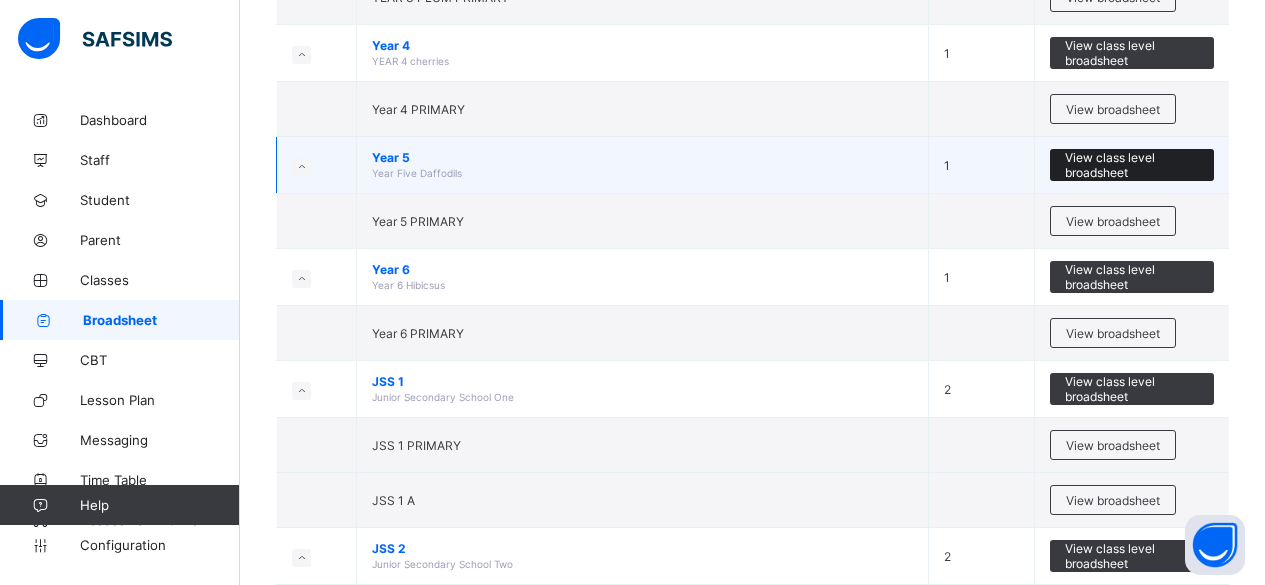 click on "View class level broadsheet" at bounding box center [1132, 165] 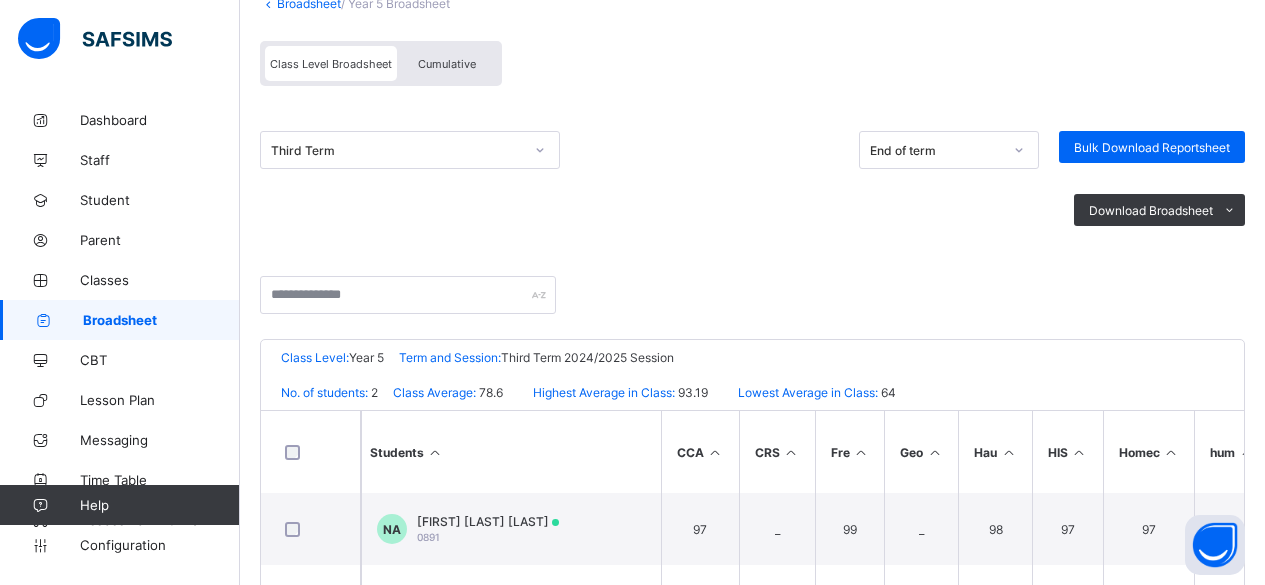 scroll, scrollTop: 163, scrollLeft: 0, axis: vertical 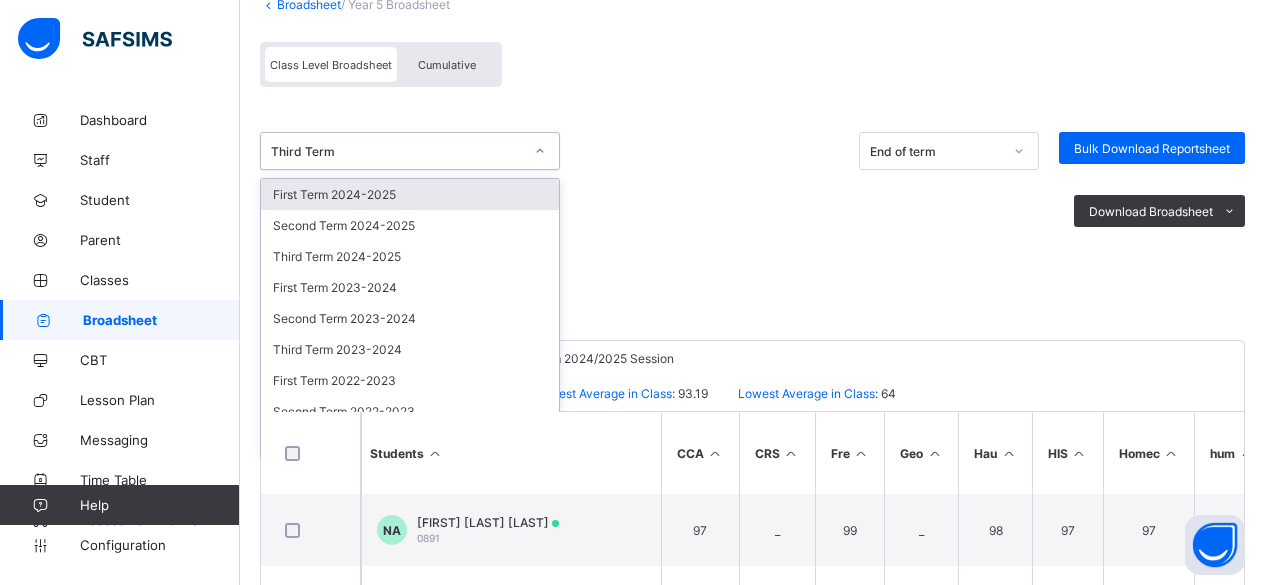 click on "Third Term" at bounding box center (397, 151) 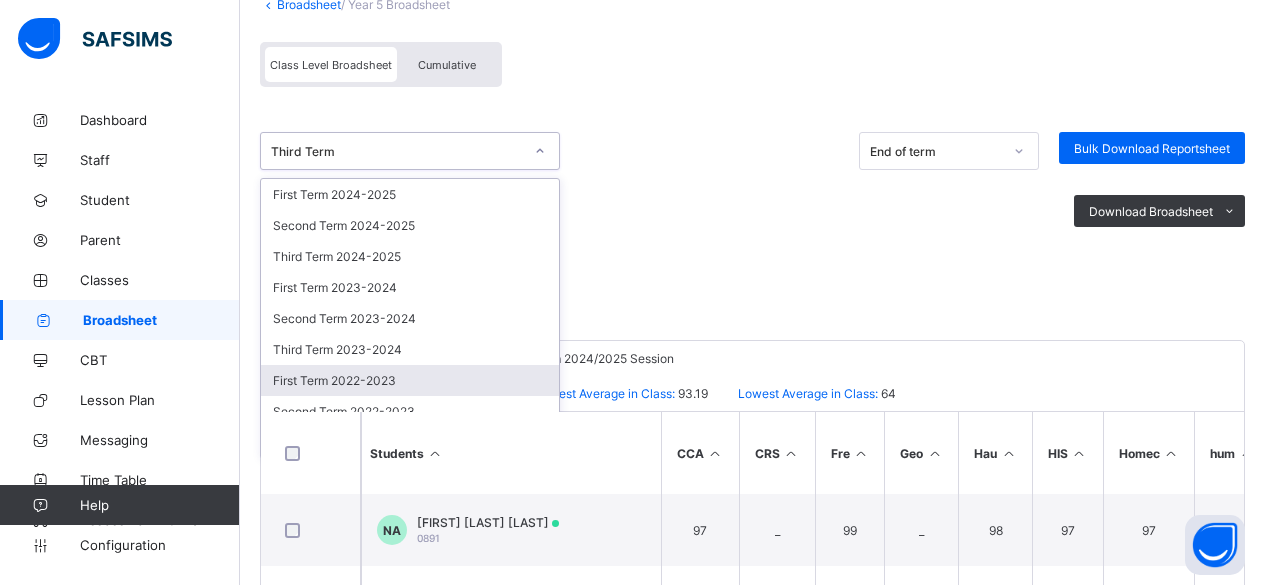 click on "First Term 2022-2023" at bounding box center [410, 380] 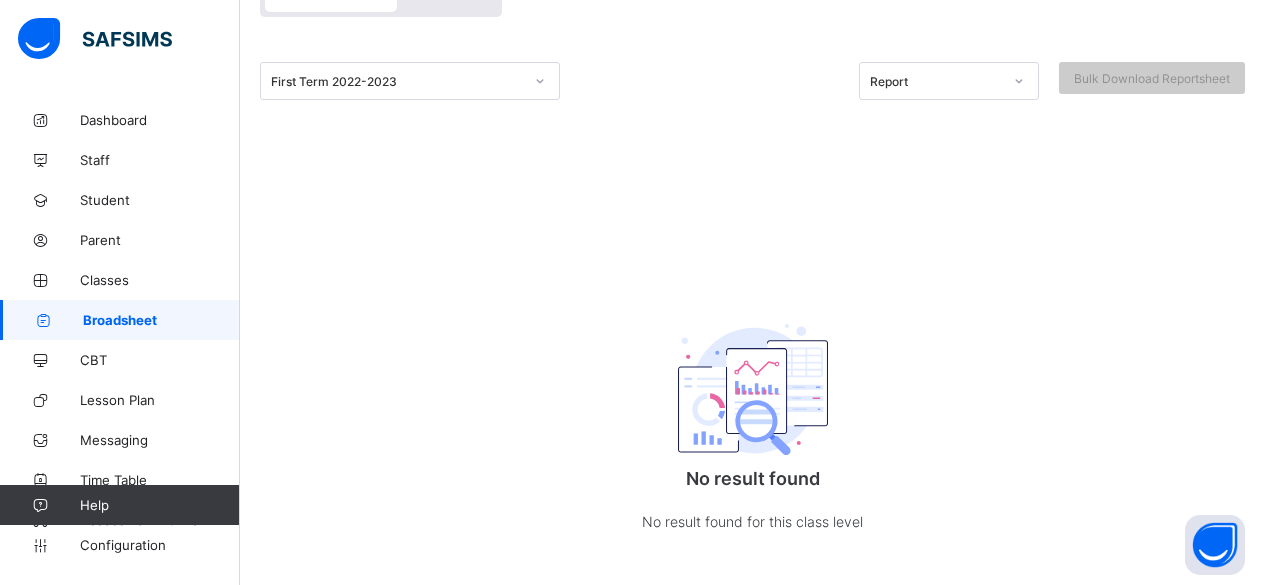 scroll, scrollTop: 0, scrollLeft: 0, axis: both 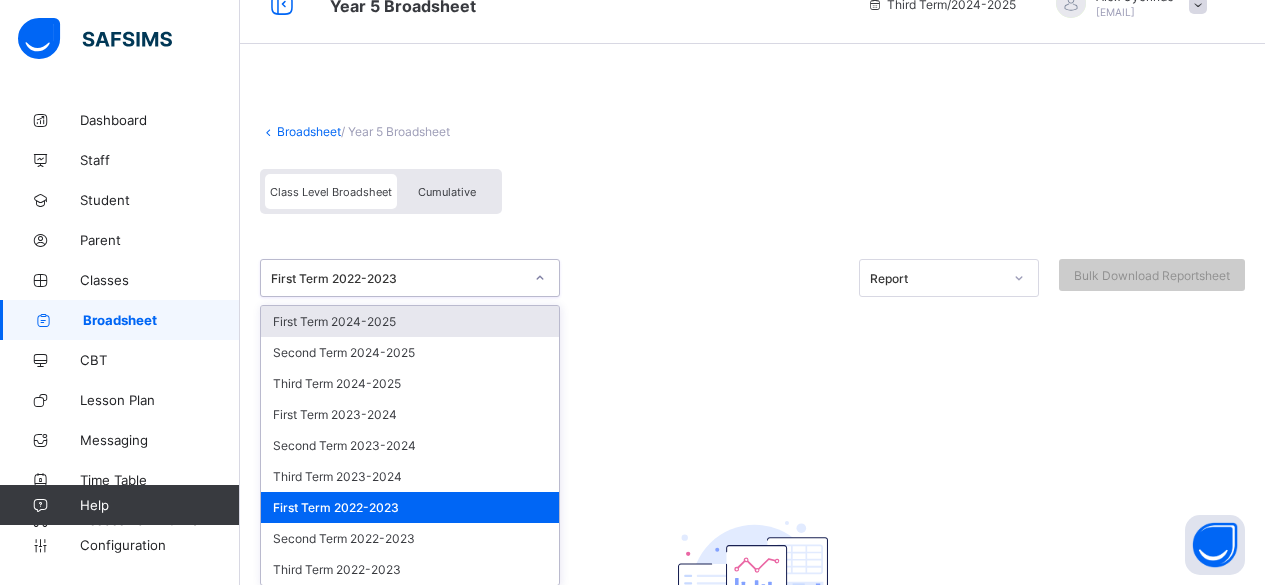 click on "option First Term [YEAR]-[YEAR] focused, 1 of 9. 9 results available. Use Up and Down to choose options, press Enter to select the currently focused option, press Escape to exit the menu, press Tab to select the option and exit the menu. First Term [YEAR] First Term [YEAR] Second Term [YEAR] Third Term [YEAR] First Term [YEAR] Second Term [YEAR] Third Term [YEAR] First Term [YEAR] Second Term [YEAR] Third Term [YEAR]" at bounding box center (410, 278) 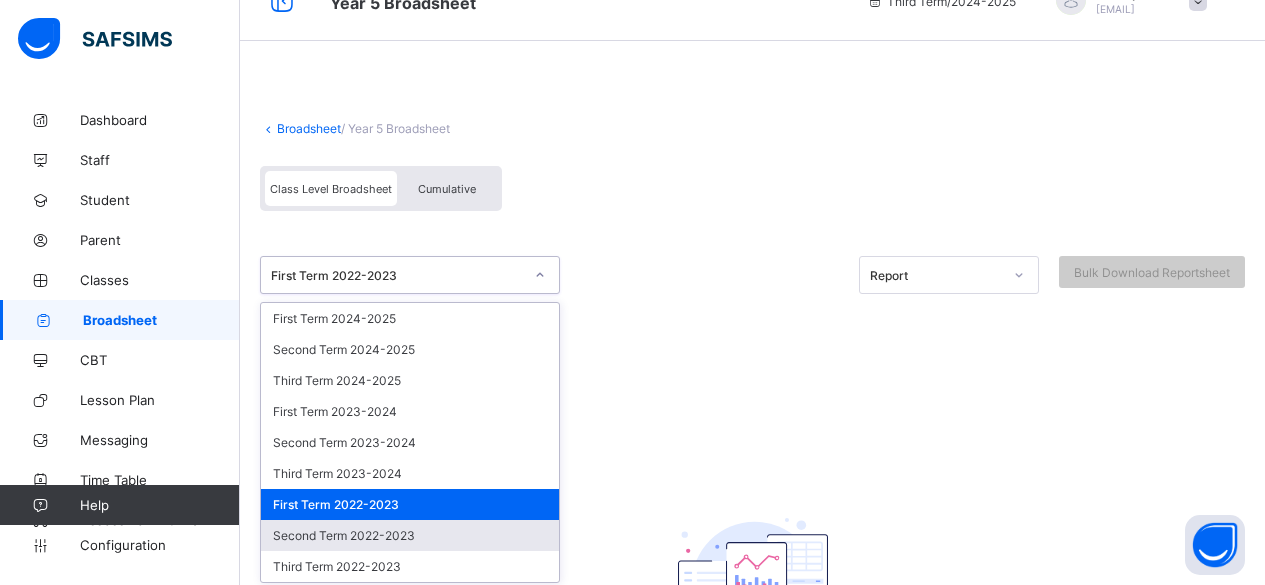 click on "Second Term 2022-2023" at bounding box center [410, 535] 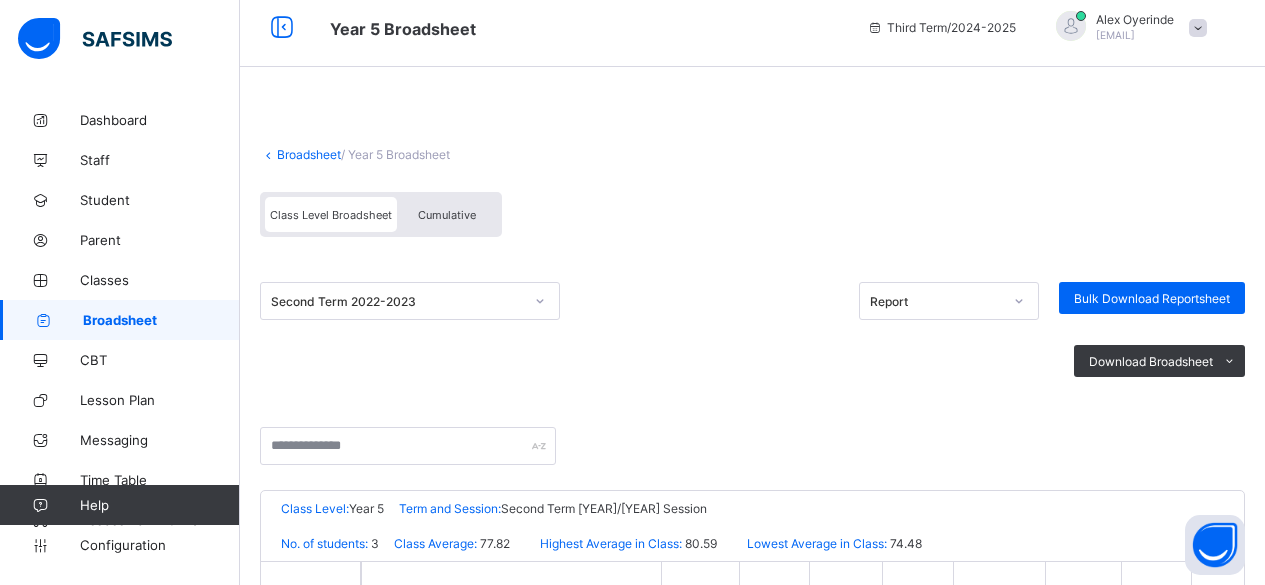scroll, scrollTop: 0, scrollLeft: 0, axis: both 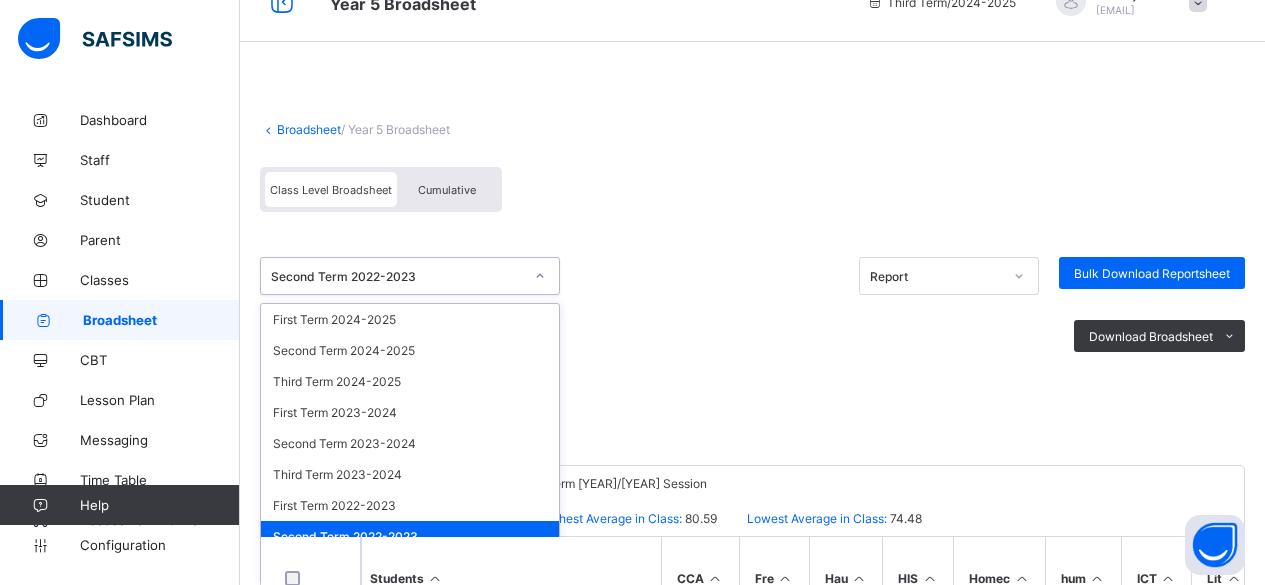 click on "option Second Term [YEAR]-[YEAR] focused, 8 of 9. 9 results available. Use Up and Down to choose options, press Enter to select the currently focused option, press Escape to exit the menu, press Tab to select the option and exit the menu. Second Term [YEAR] First Term [YEAR] Second Term [YEAR] Third Term [YEAR] First Term [YEAR] Second Term [YEAR] Third Term [YEAR] First Term [YEAR] Second Term [YEAR] Third Term [YEAR]" at bounding box center [410, 276] 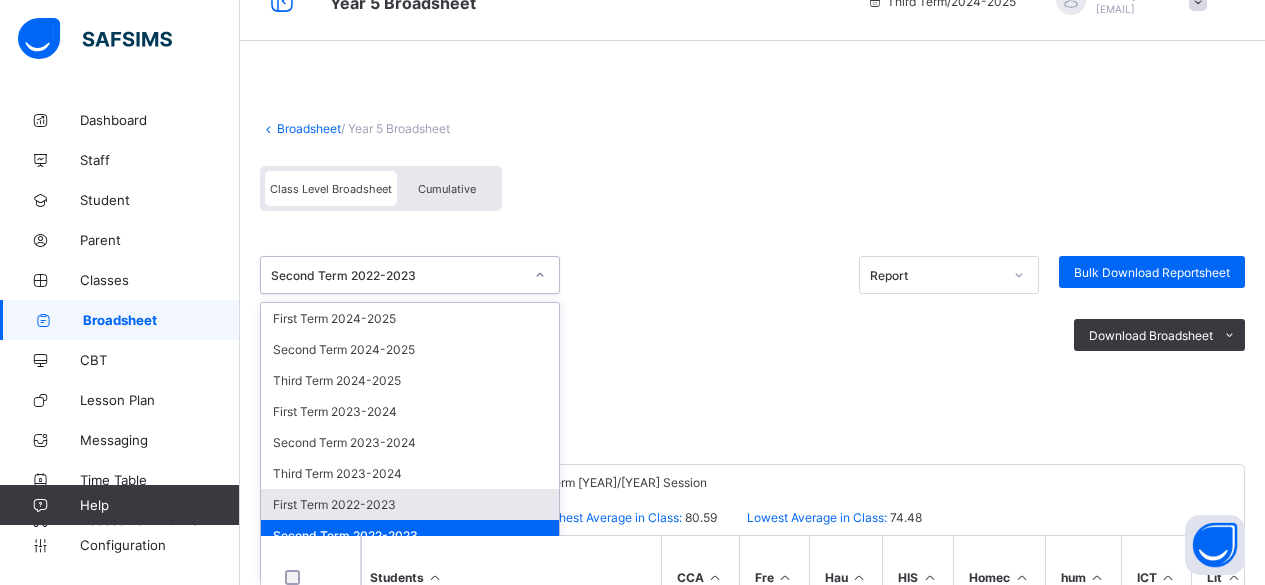 click on "First Term 2022-2023" at bounding box center (410, 504) 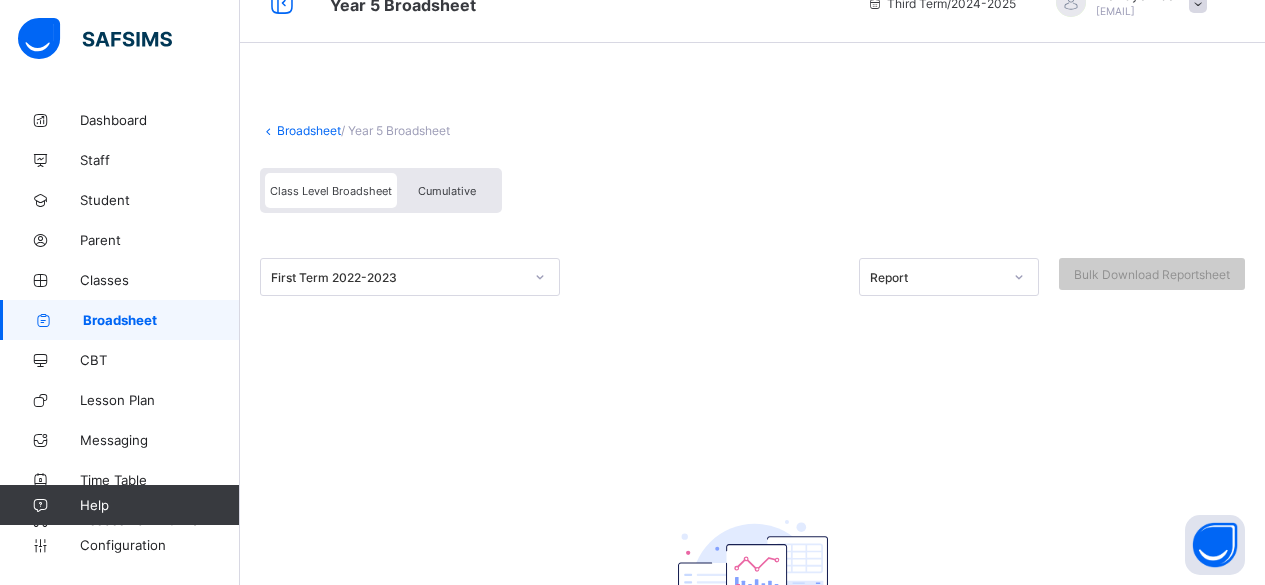 scroll, scrollTop: 38, scrollLeft: 0, axis: vertical 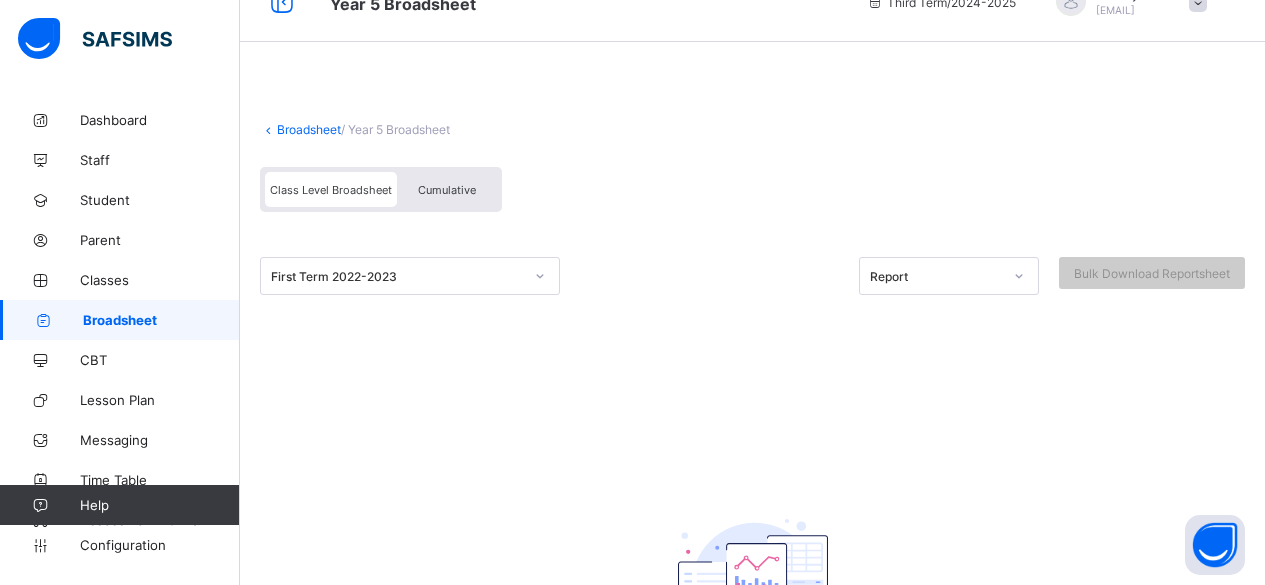 click on "First Term 2022-2023" at bounding box center [397, 276] 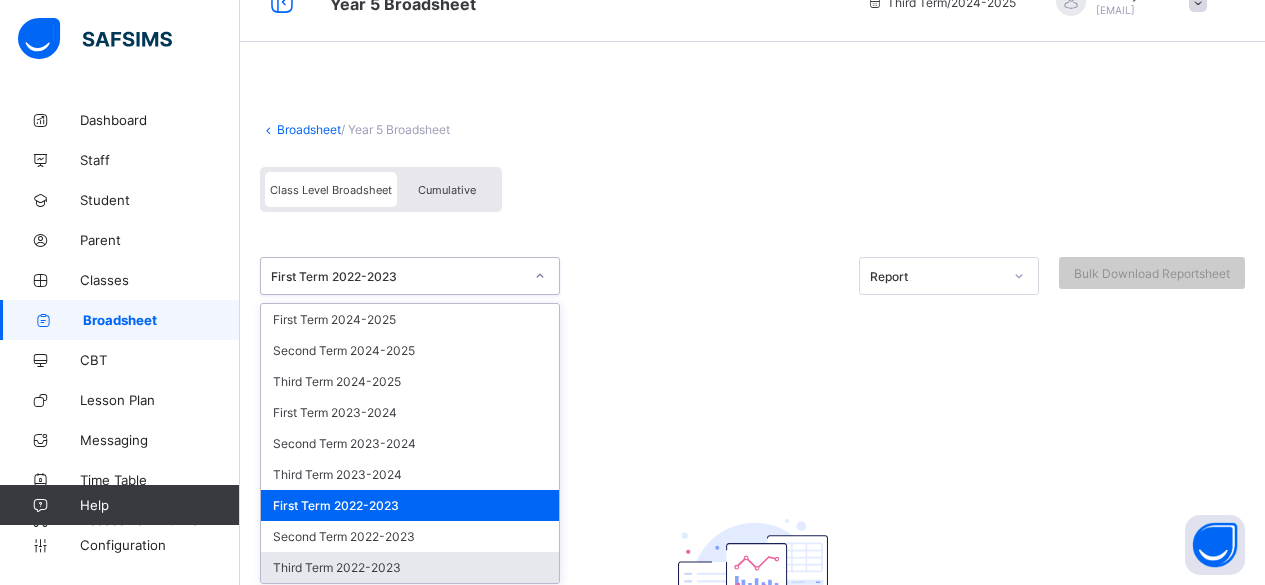 click on "Third Term 2022-2023" at bounding box center [410, 567] 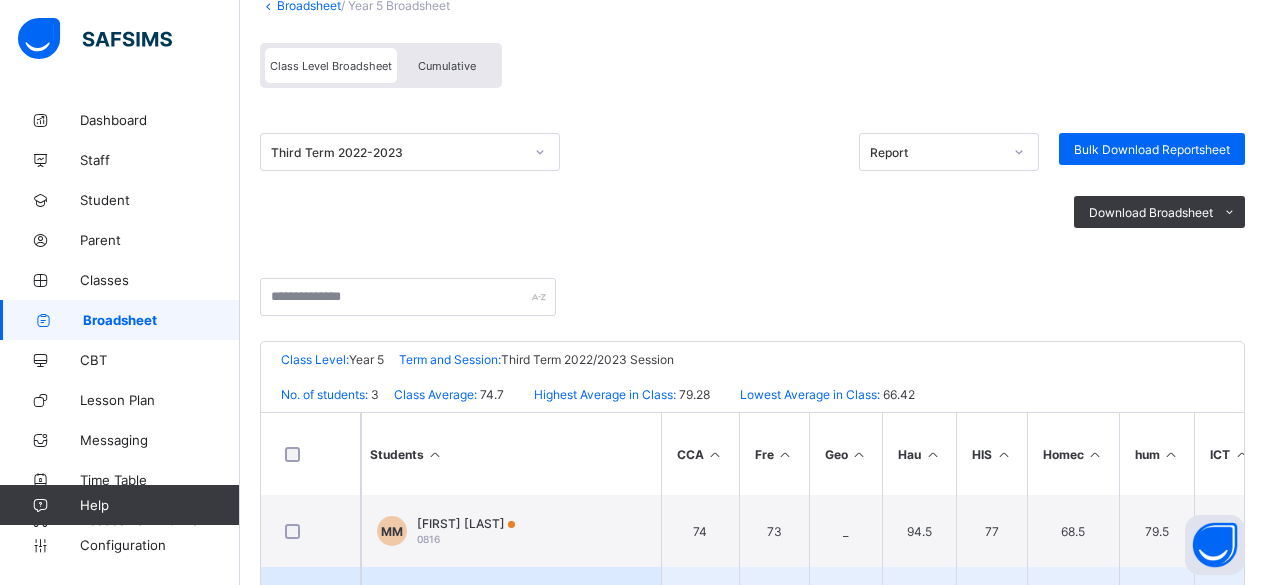 scroll, scrollTop: 158, scrollLeft: 0, axis: vertical 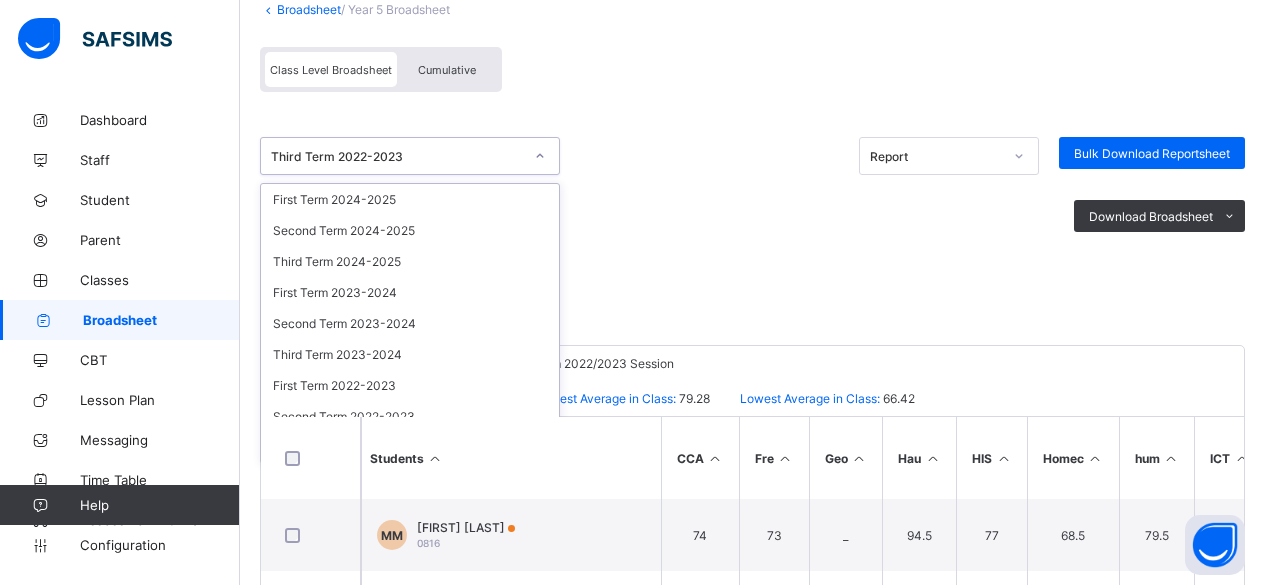 click on "Third Term 2022-2023" at bounding box center (397, 156) 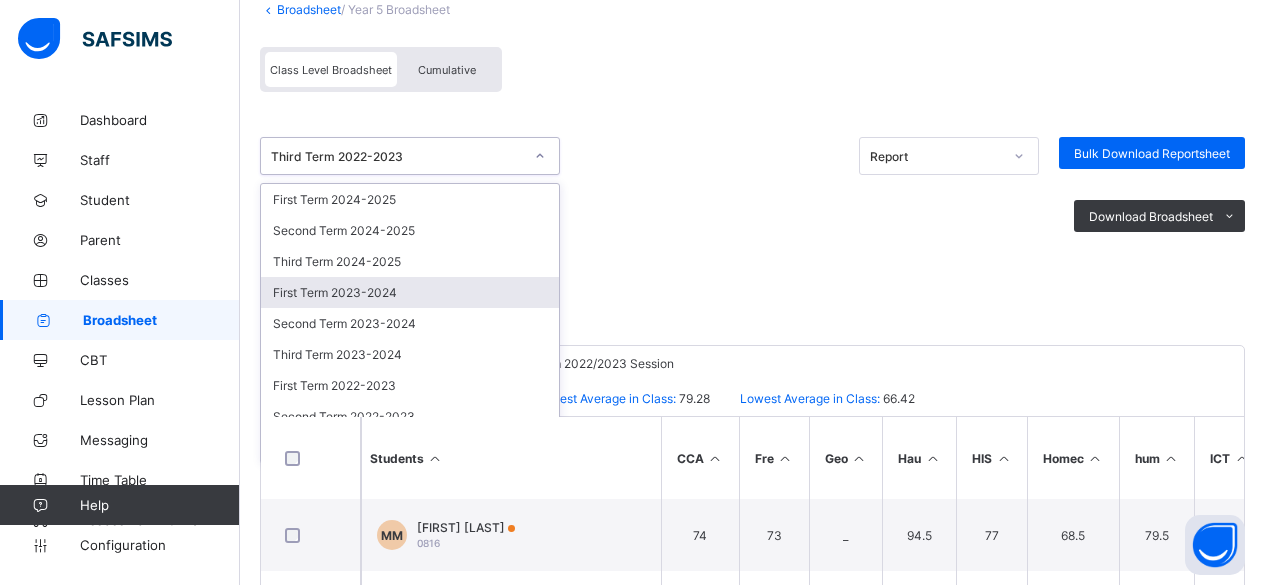 click on "First Term 2023-2024" at bounding box center [410, 292] 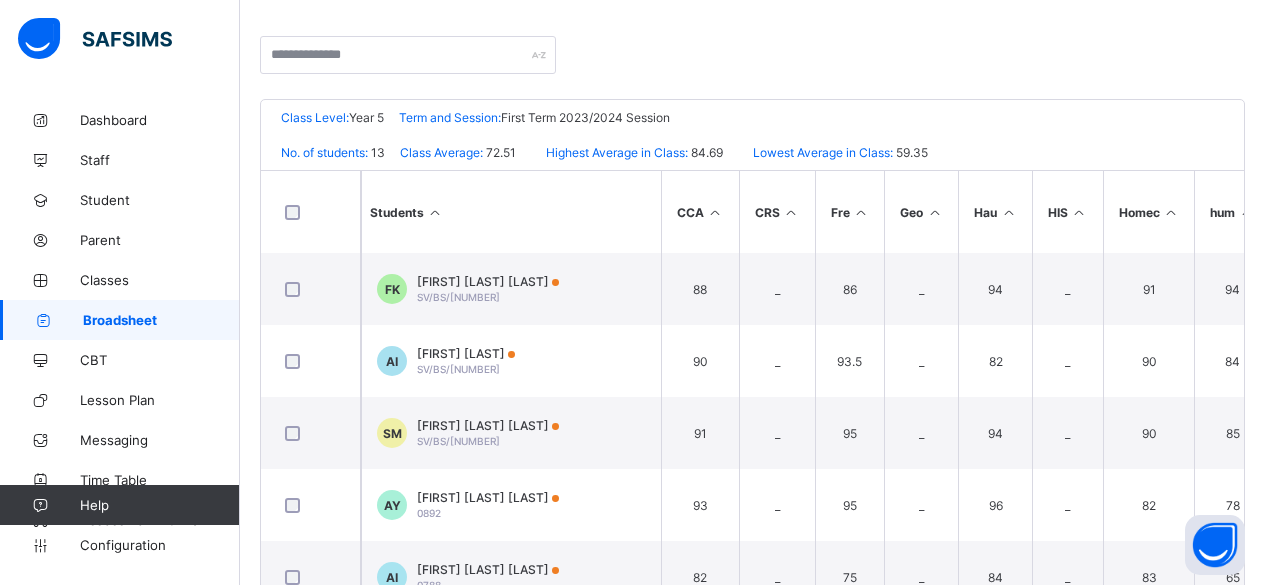 scroll, scrollTop: 407, scrollLeft: 0, axis: vertical 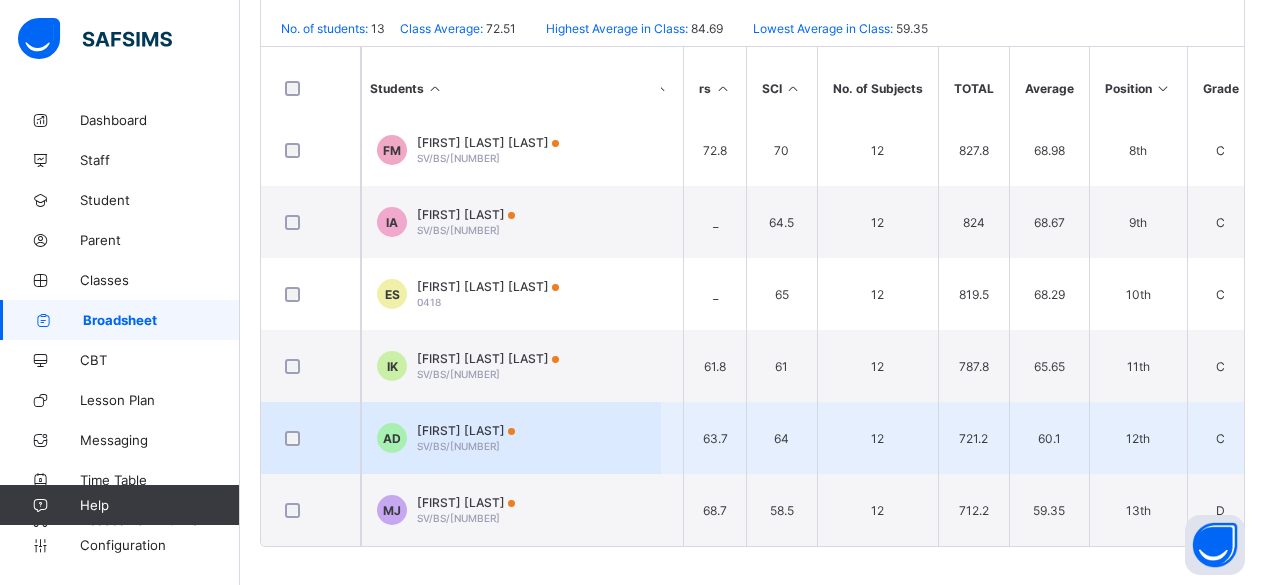 click on "AD   AHMED  DASUKI     SV/BS/[NUMBER]" at bounding box center (511, 438) 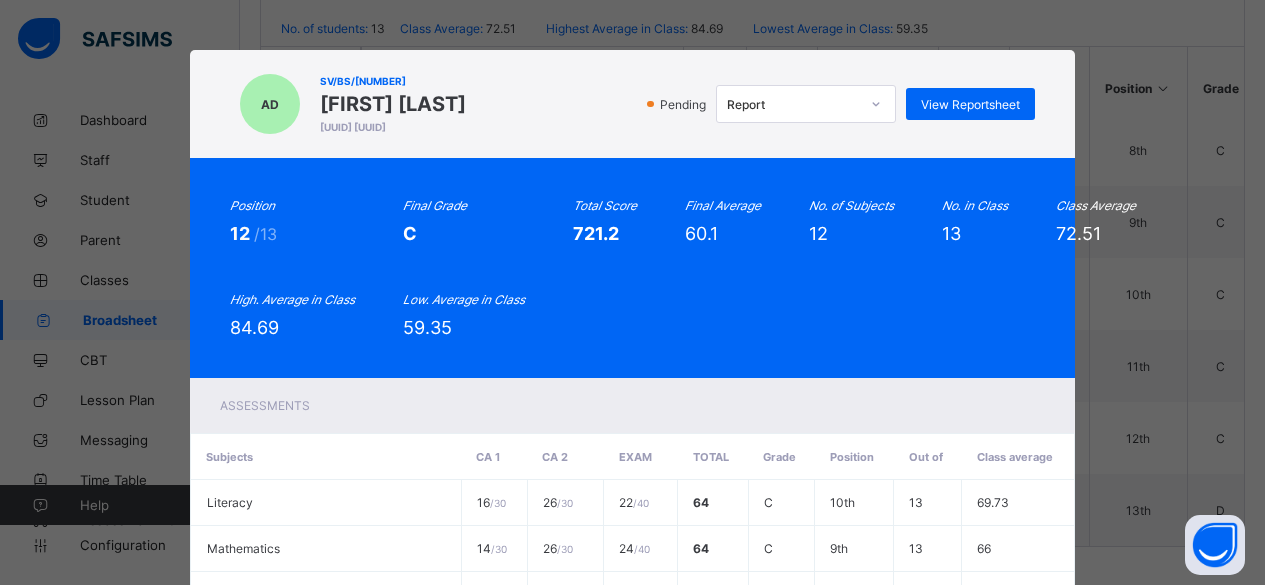 click on "AD   SV/BS/[NUMBER]     AHMED  DASUKI     [UUID] [UUID]   Pending Report View Reportsheet     Position         12       /13         Final Grade         C         Total Score         721.2         Final Average         60.1         No. of Subjects         12         No. in Class         13         Class Average         72.51         High. Average in Class         84.69         Low. Average in Class         59.35     Assessments     Subjects       CA 1     CA 2     EXAM       Total         Grade         Position         Out of         Class average       Literacy     16 / 30     26 / 30     22 / 40     64     C     10th     13     69.73     Mathematics     14 / 30     26 / 30     24 / 40     64     C     9th     13     66     Home Economics     18 / 30     20.5 / 30     19.5 / 40     58     D     11th     13     72.65     Science     15 / 30     25 / 30     24 / 40     64     C     11th     13     74.42     Humanities     12 / 30     21 / 30     16 / 40" at bounding box center [632, 292] 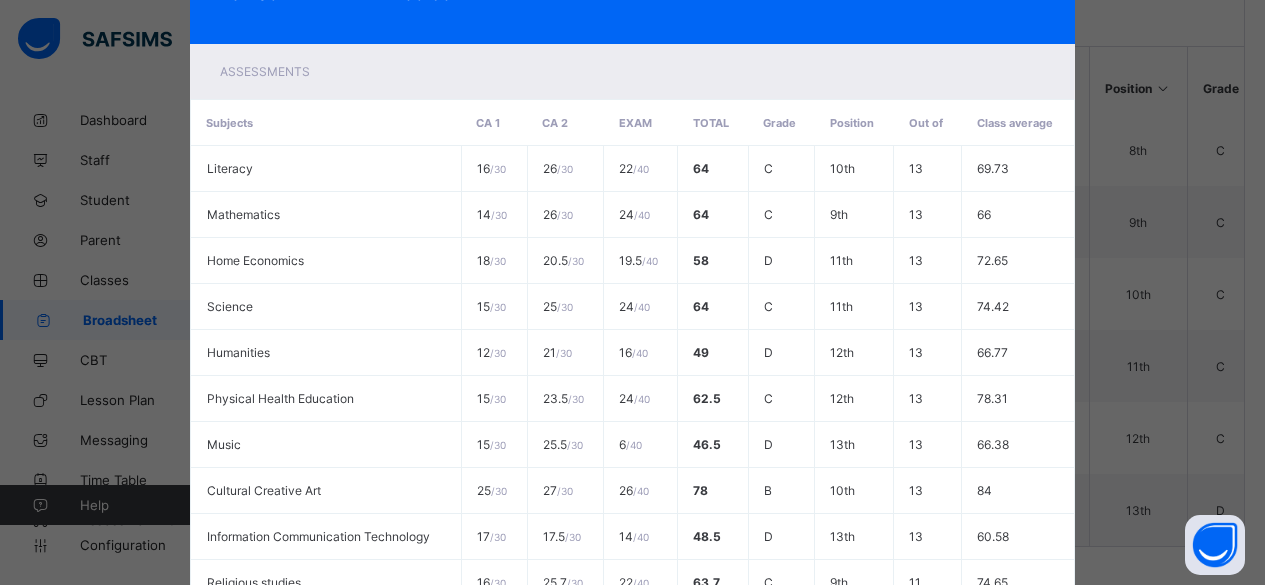 scroll, scrollTop: 635, scrollLeft: 0, axis: vertical 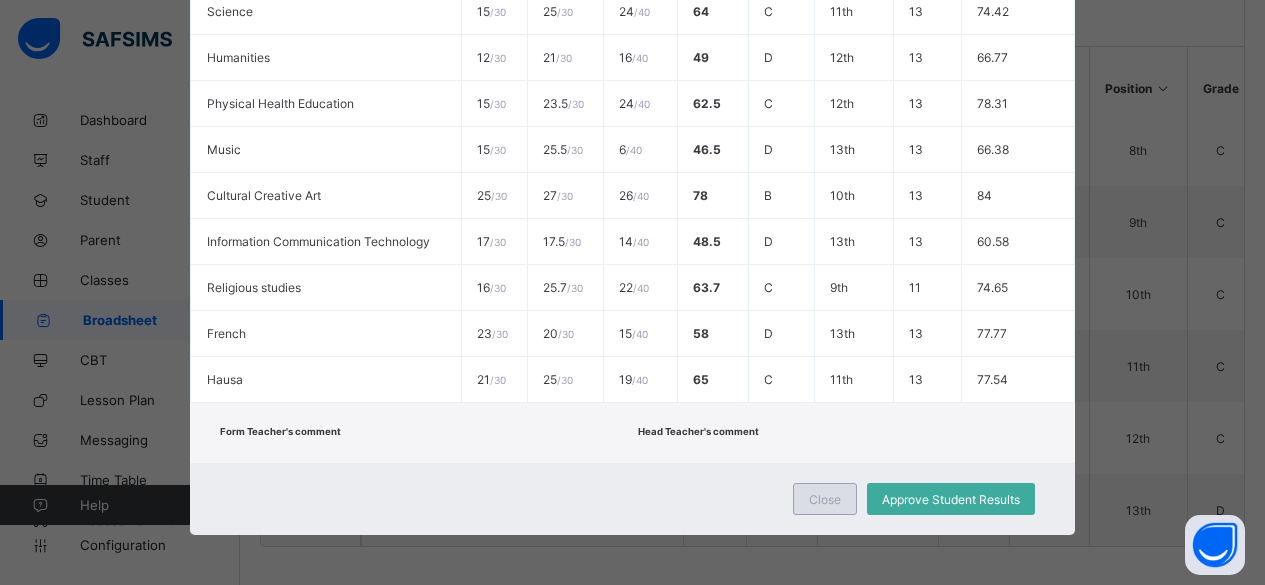 click on "Close" at bounding box center [825, 499] 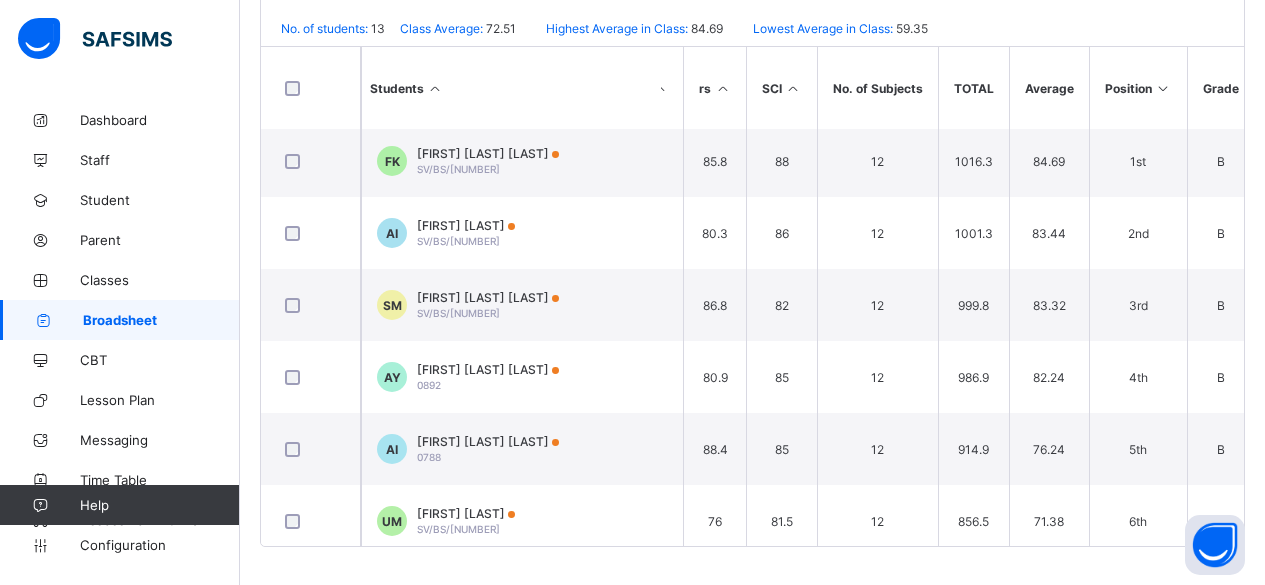 scroll, scrollTop: 0, scrollLeft: 972, axis: horizontal 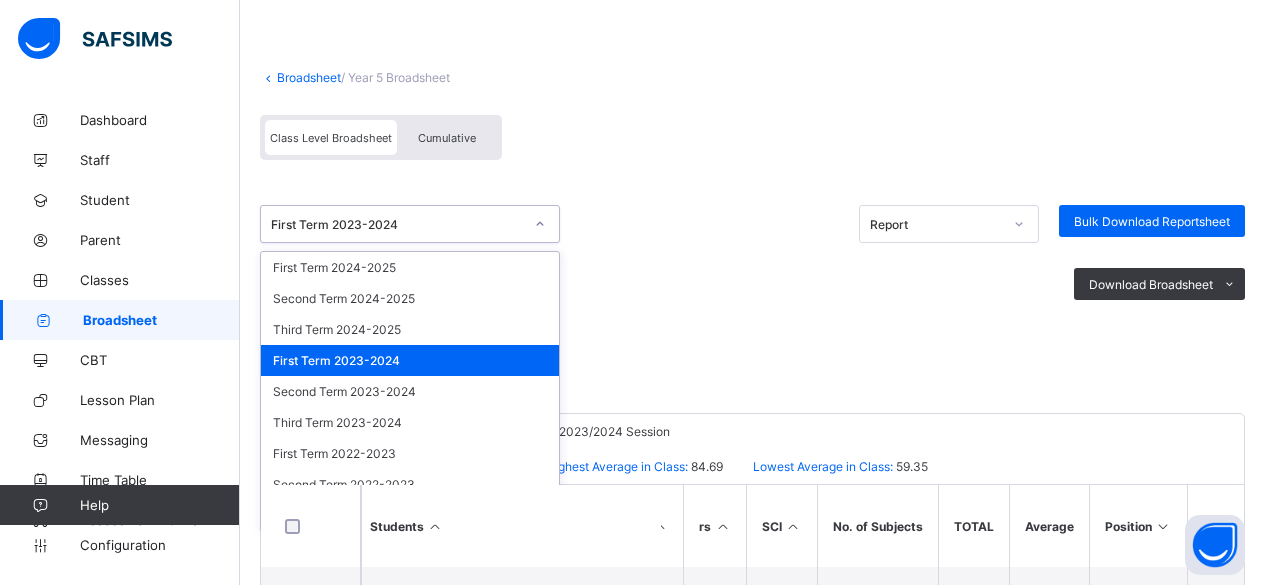 click on "First Term 2023-2024" at bounding box center (397, 224) 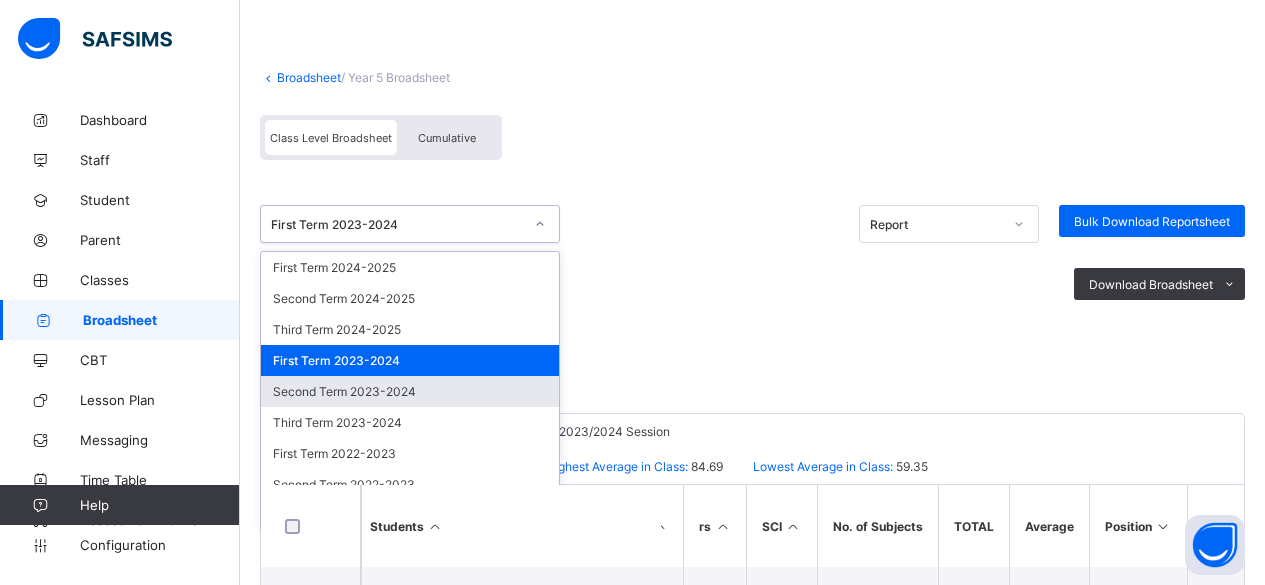 click on "Second Term 2023-2024" at bounding box center [410, 391] 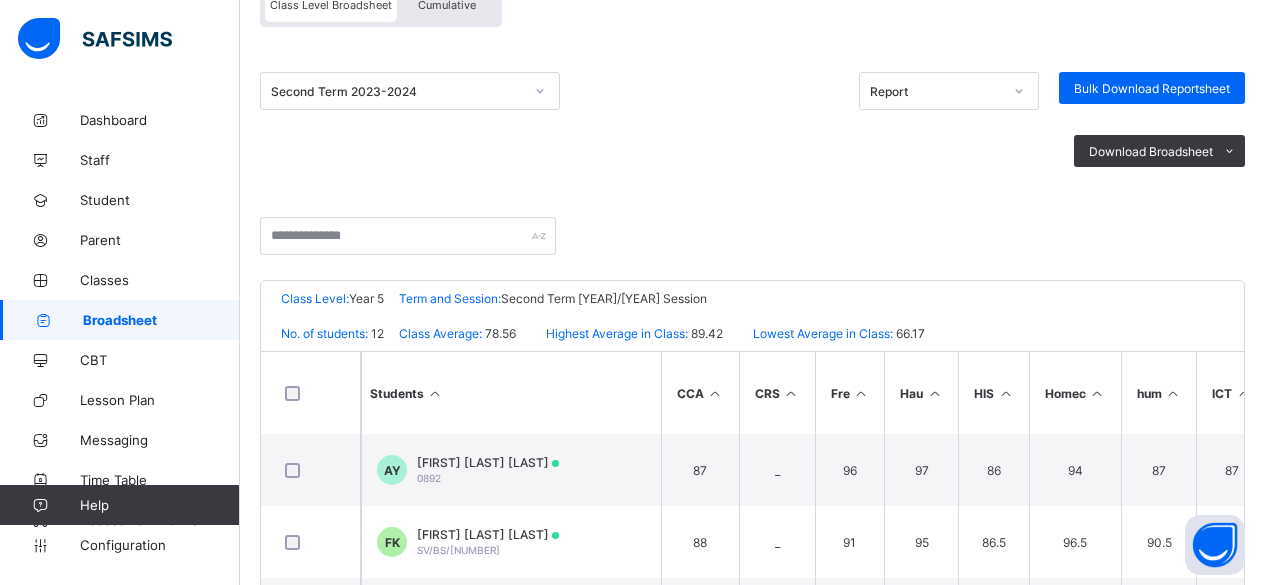 scroll, scrollTop: 236, scrollLeft: 0, axis: vertical 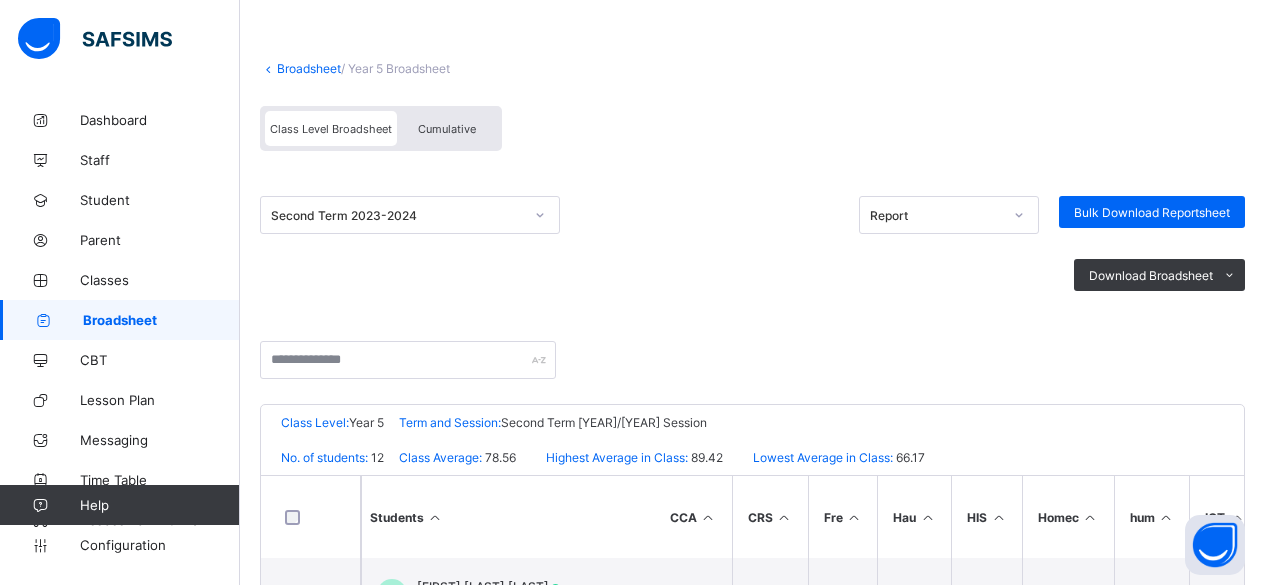 click on "Second Term 2023-2024" at bounding box center [397, 215] 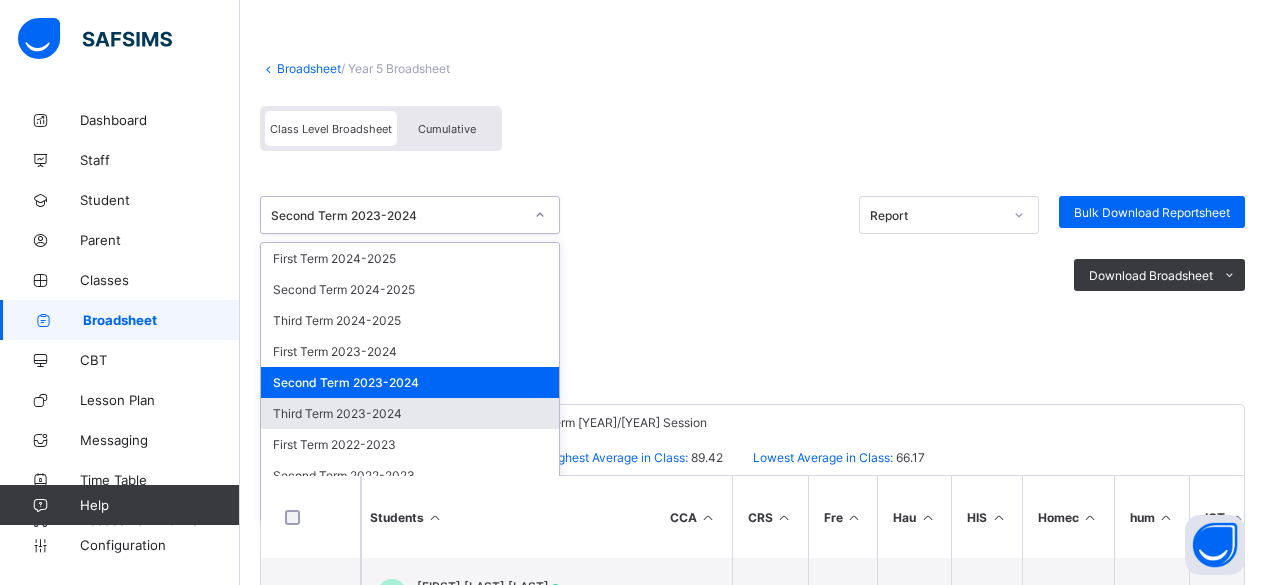 click on "Third Term 2023-2024" at bounding box center [410, 413] 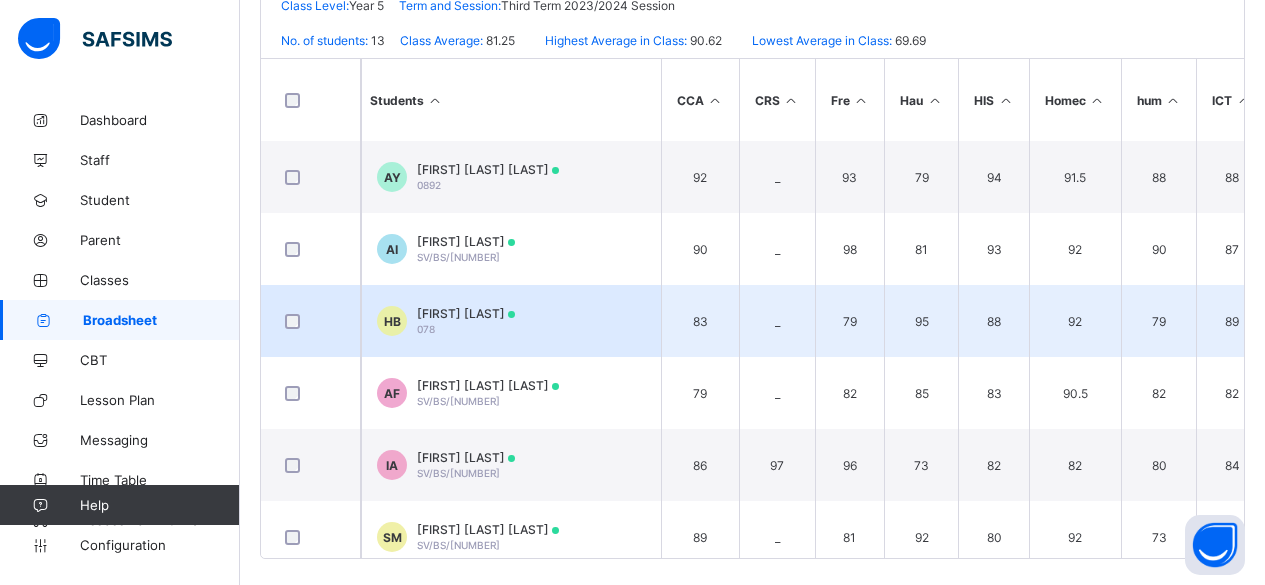 scroll, scrollTop: 525, scrollLeft: 0, axis: vertical 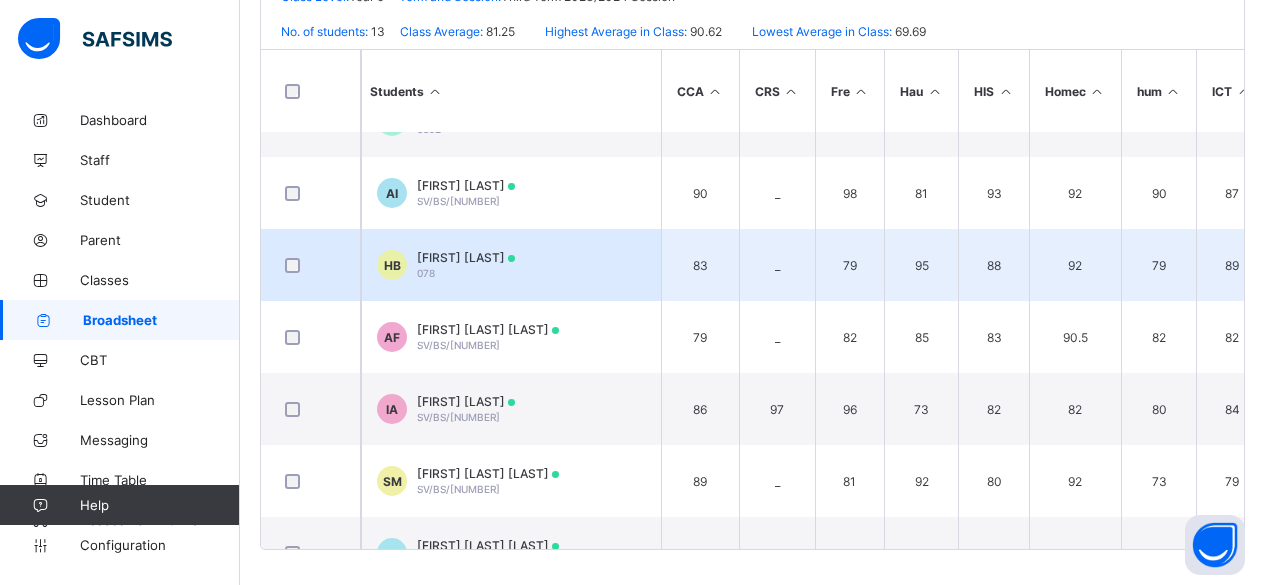 click on "HB   HAUWA  BELLO     [NUMBER]" at bounding box center [511, 265] 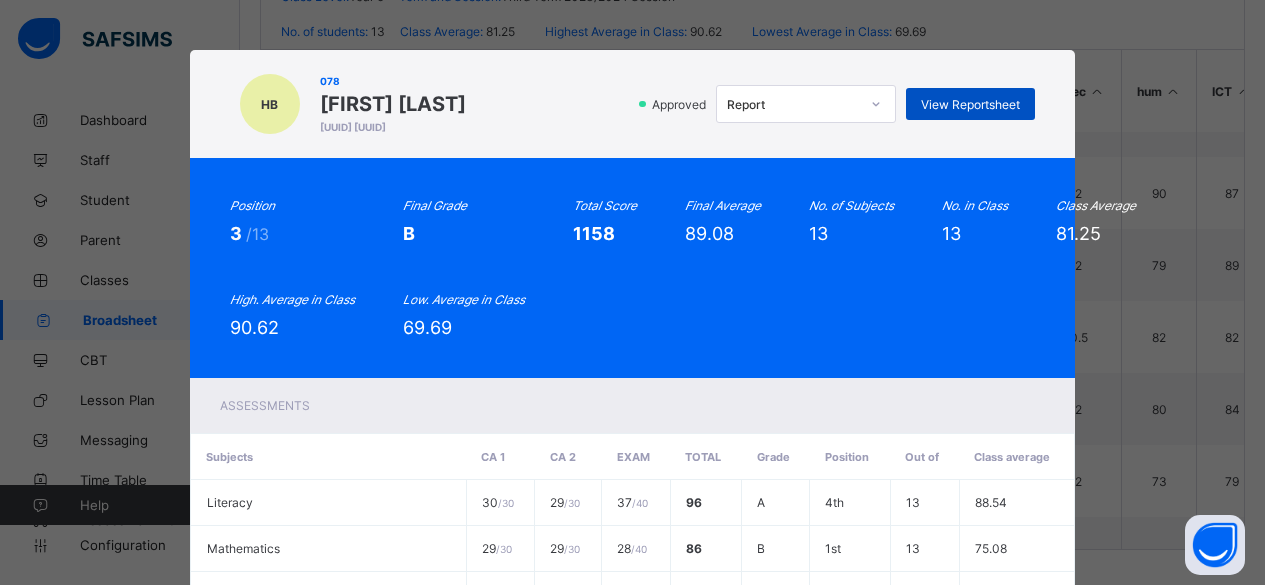 click on "View Reportsheet" at bounding box center (970, 104) 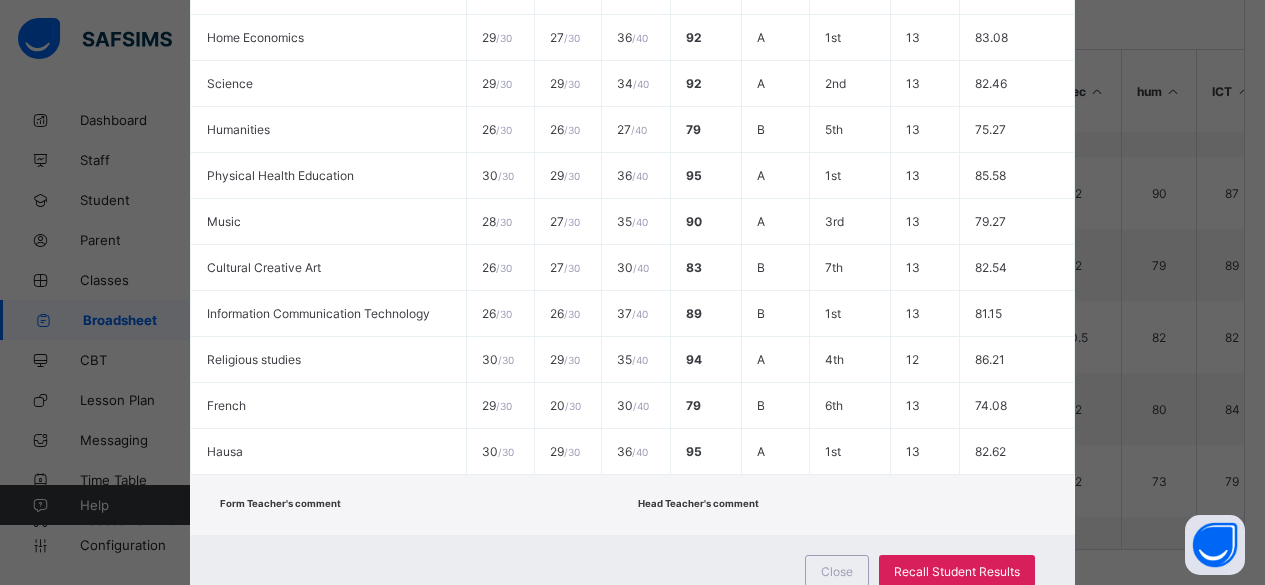 scroll, scrollTop: 680, scrollLeft: 0, axis: vertical 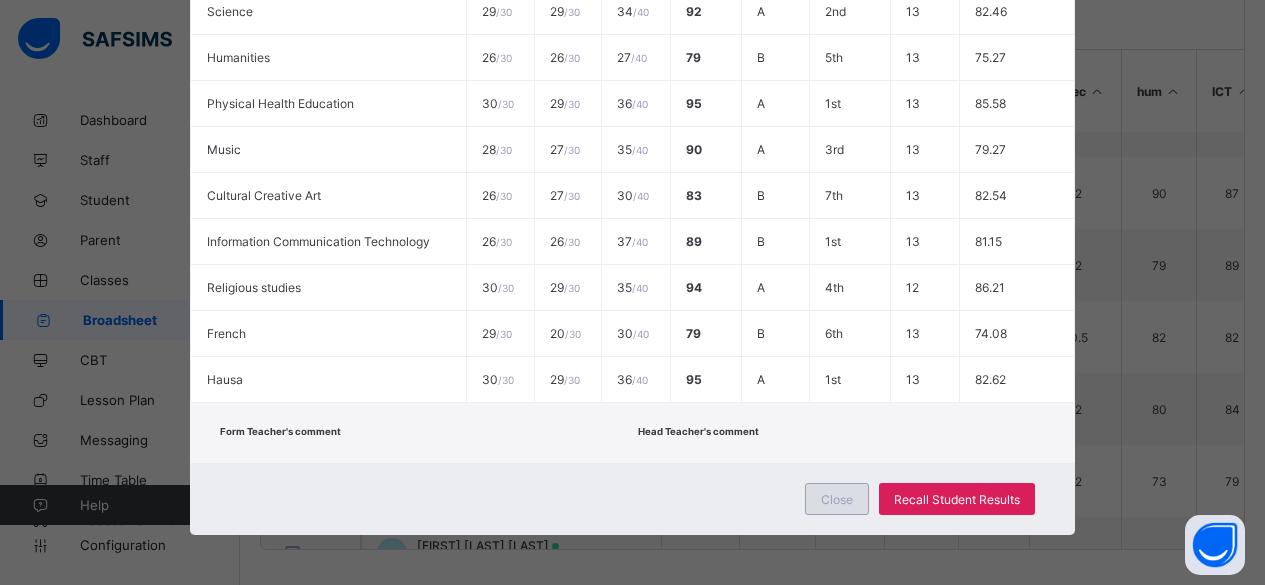 click on "Close" at bounding box center (837, 499) 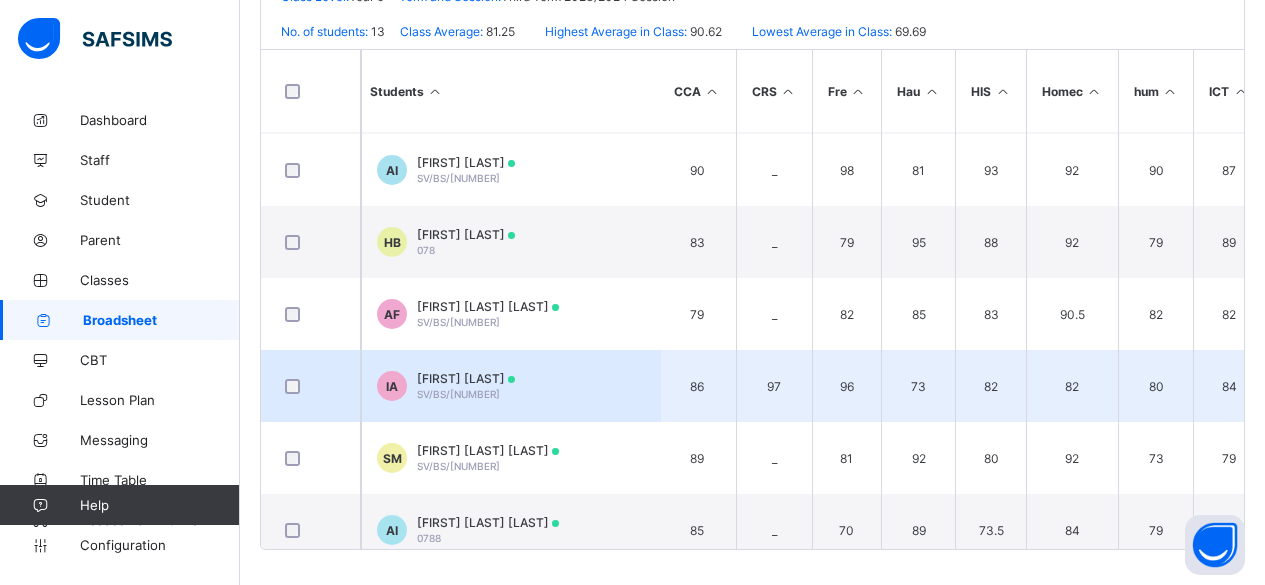 scroll, scrollTop: 0, scrollLeft: 3, axis: horizontal 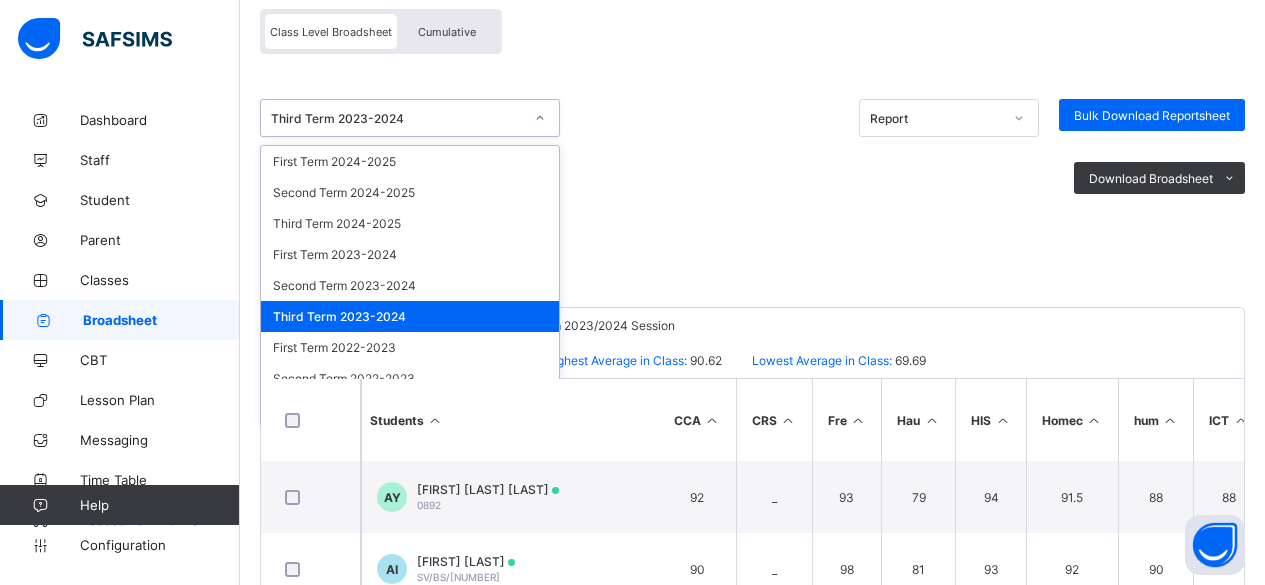 click on "Third Term 2023-2024" at bounding box center [391, 118] 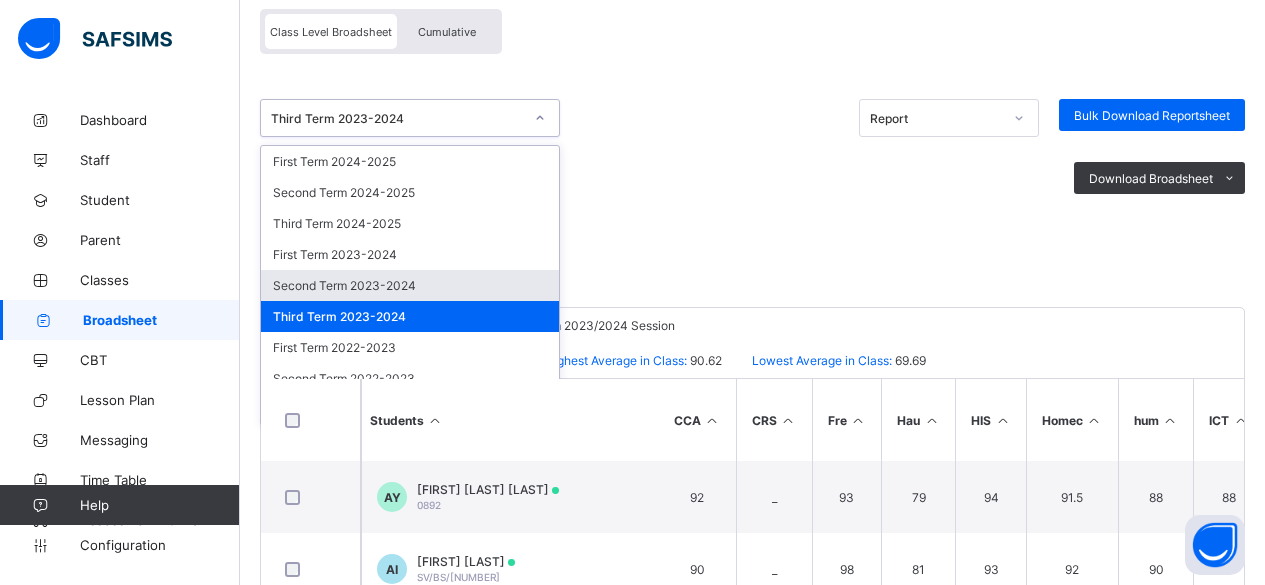 click on "Second Term 2023-2024" at bounding box center (410, 285) 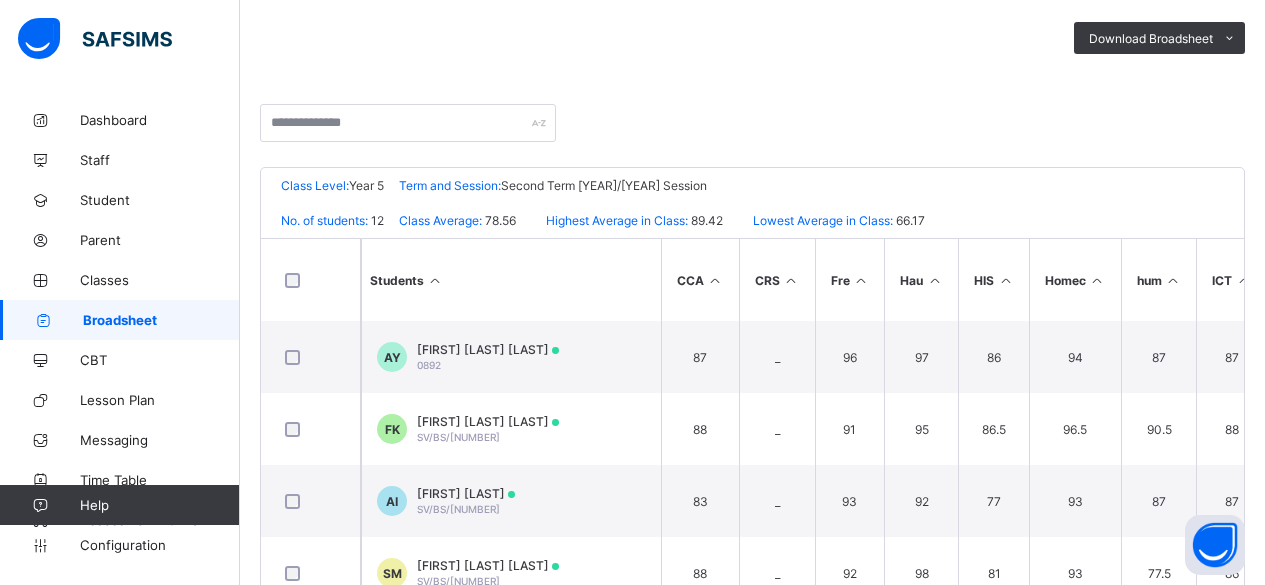 scroll, scrollTop: 351, scrollLeft: 0, axis: vertical 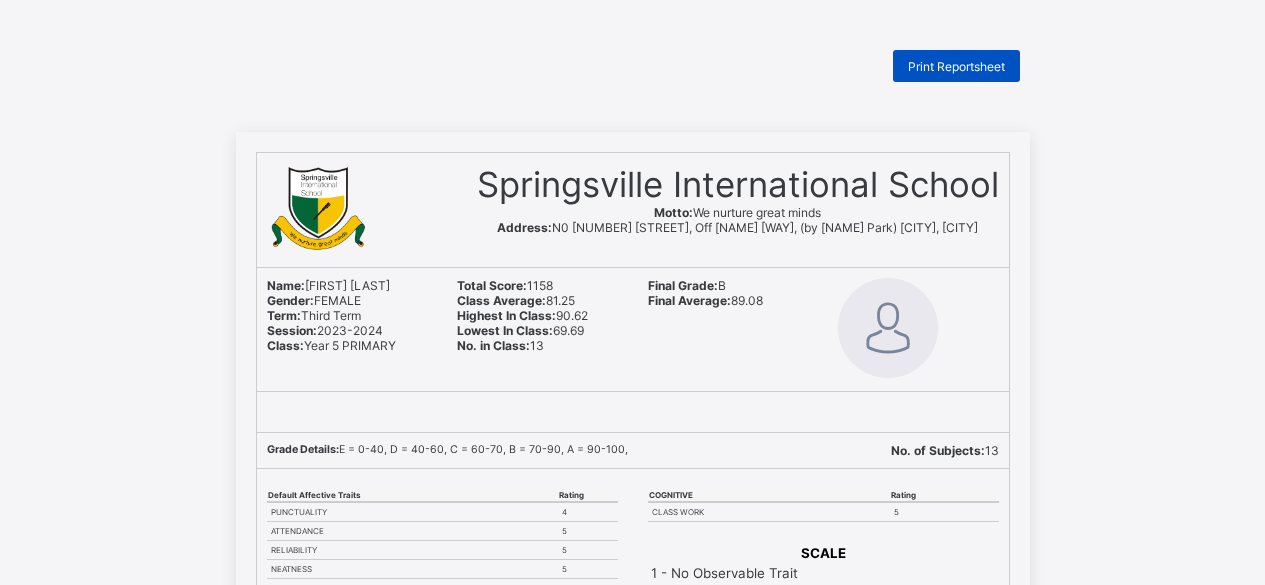 click on "Print Reportsheet" at bounding box center [956, 66] 